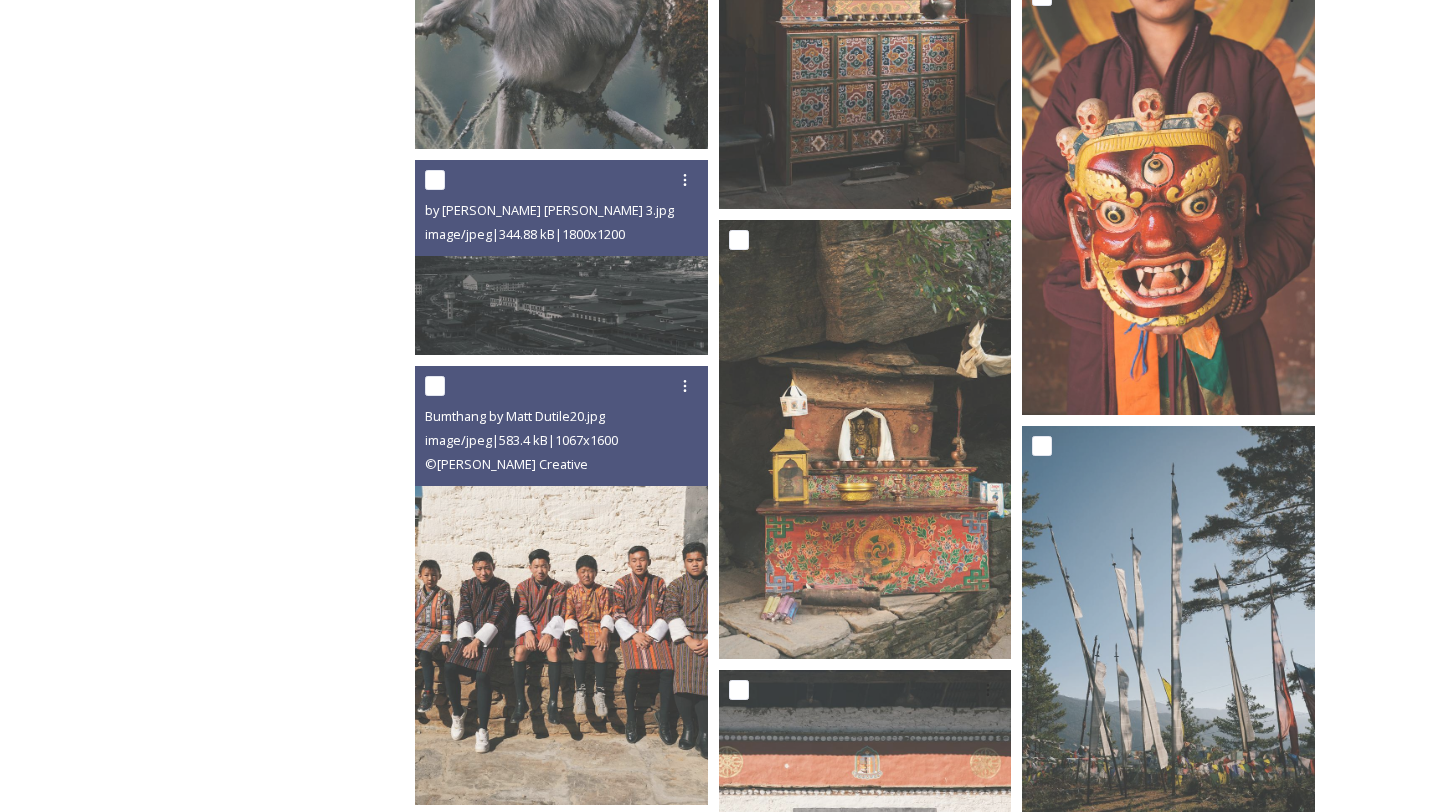 scroll, scrollTop: 3034, scrollLeft: 0, axis: vertical 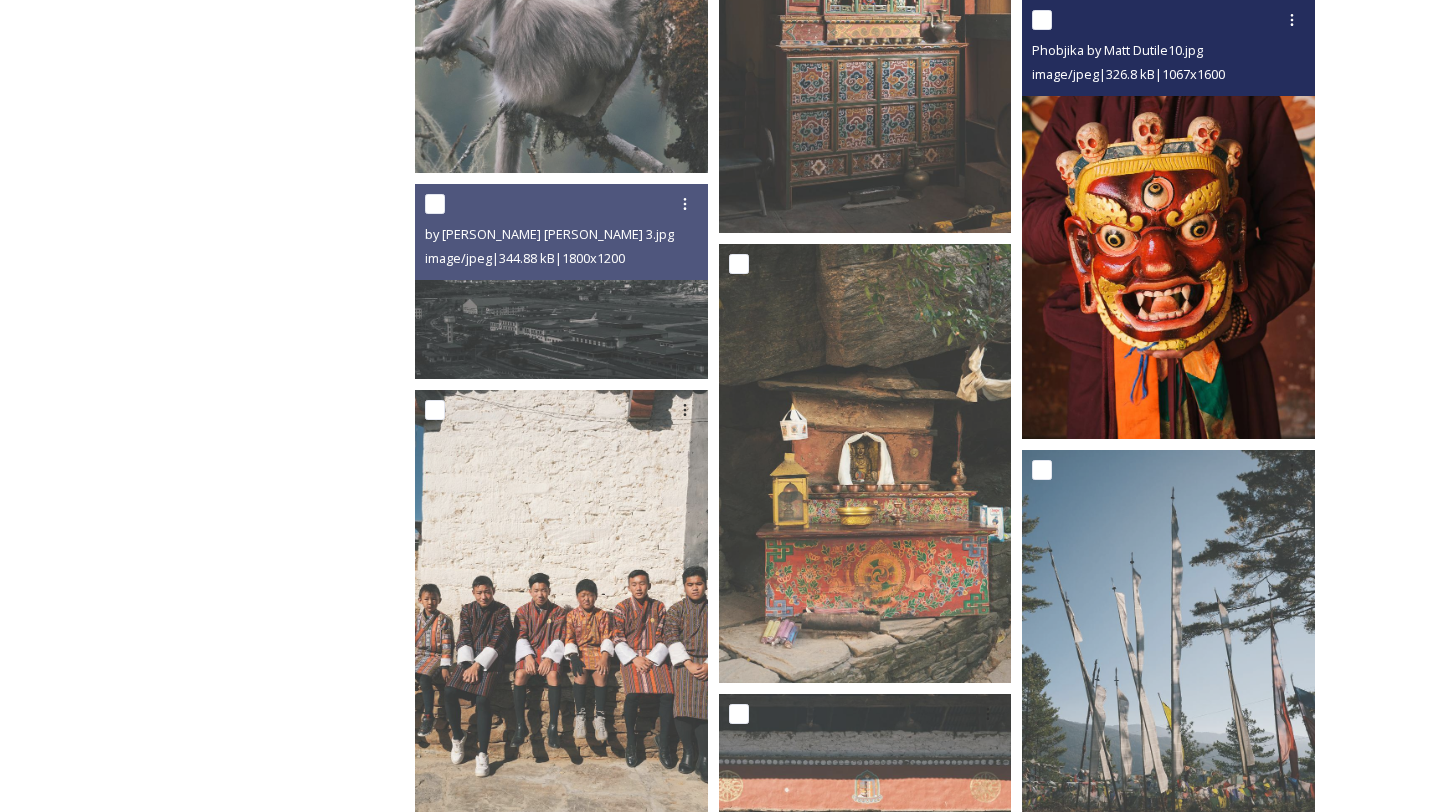 click at bounding box center [1168, 219] 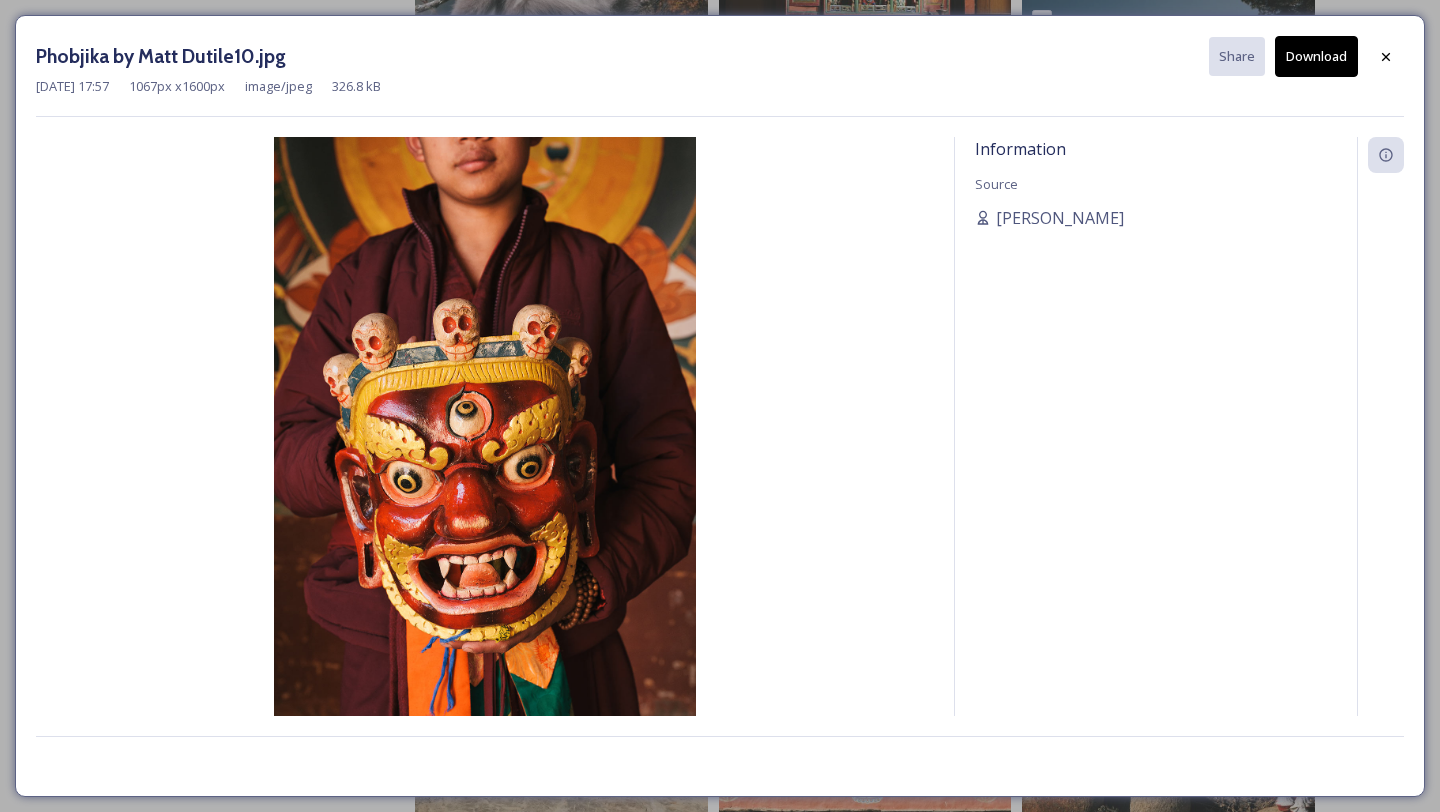 click on "Download" at bounding box center [1316, 56] 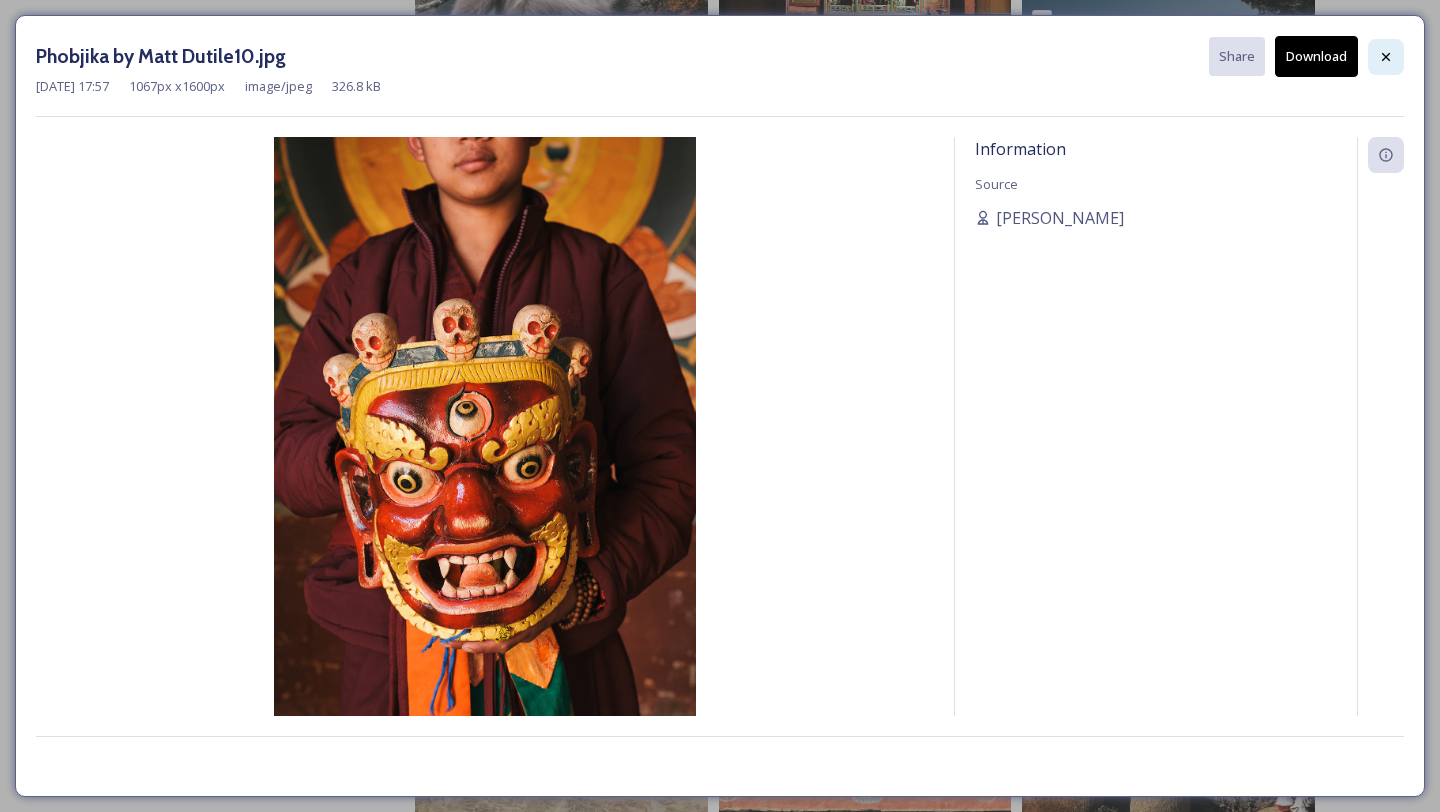 click at bounding box center (1386, 57) 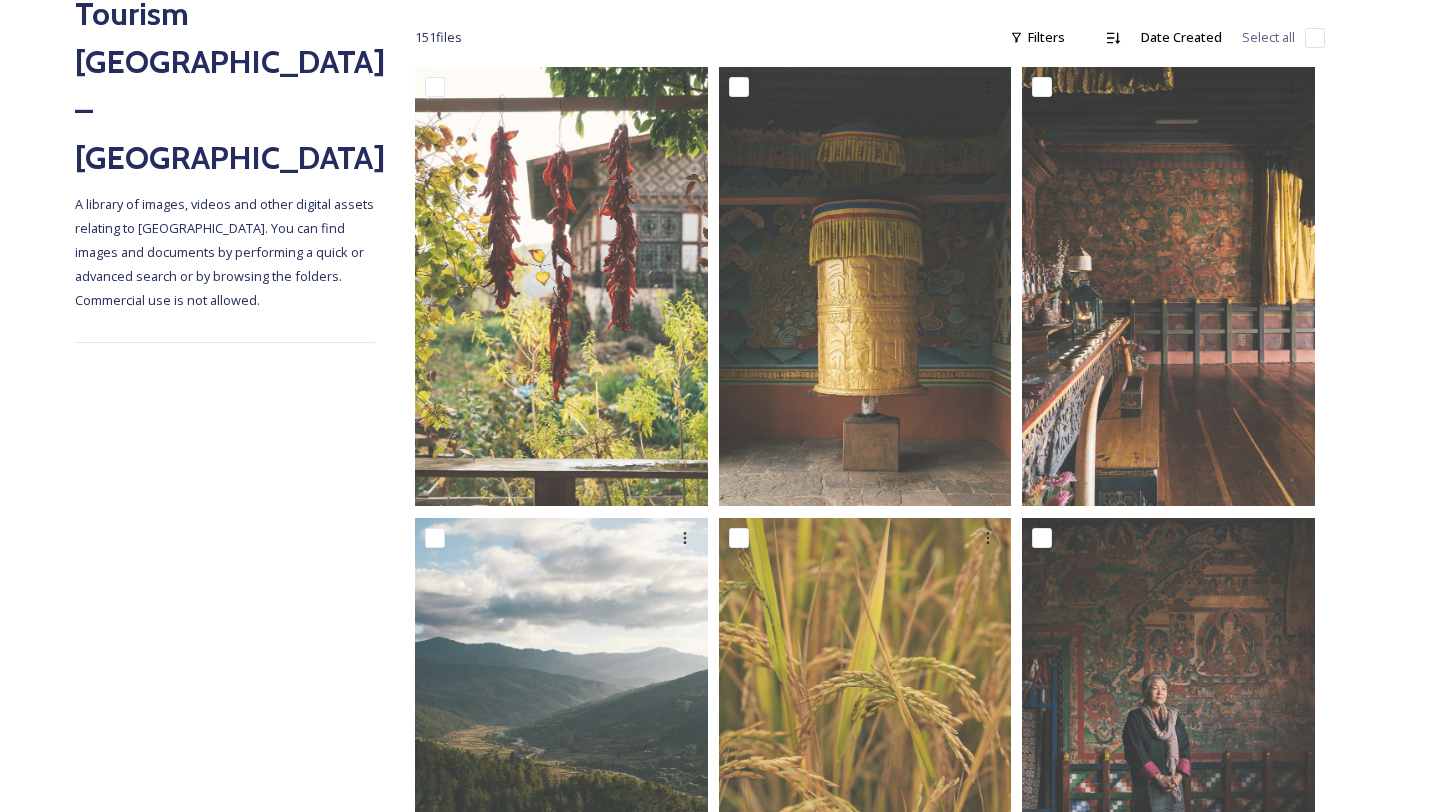 scroll, scrollTop: 0, scrollLeft: 0, axis: both 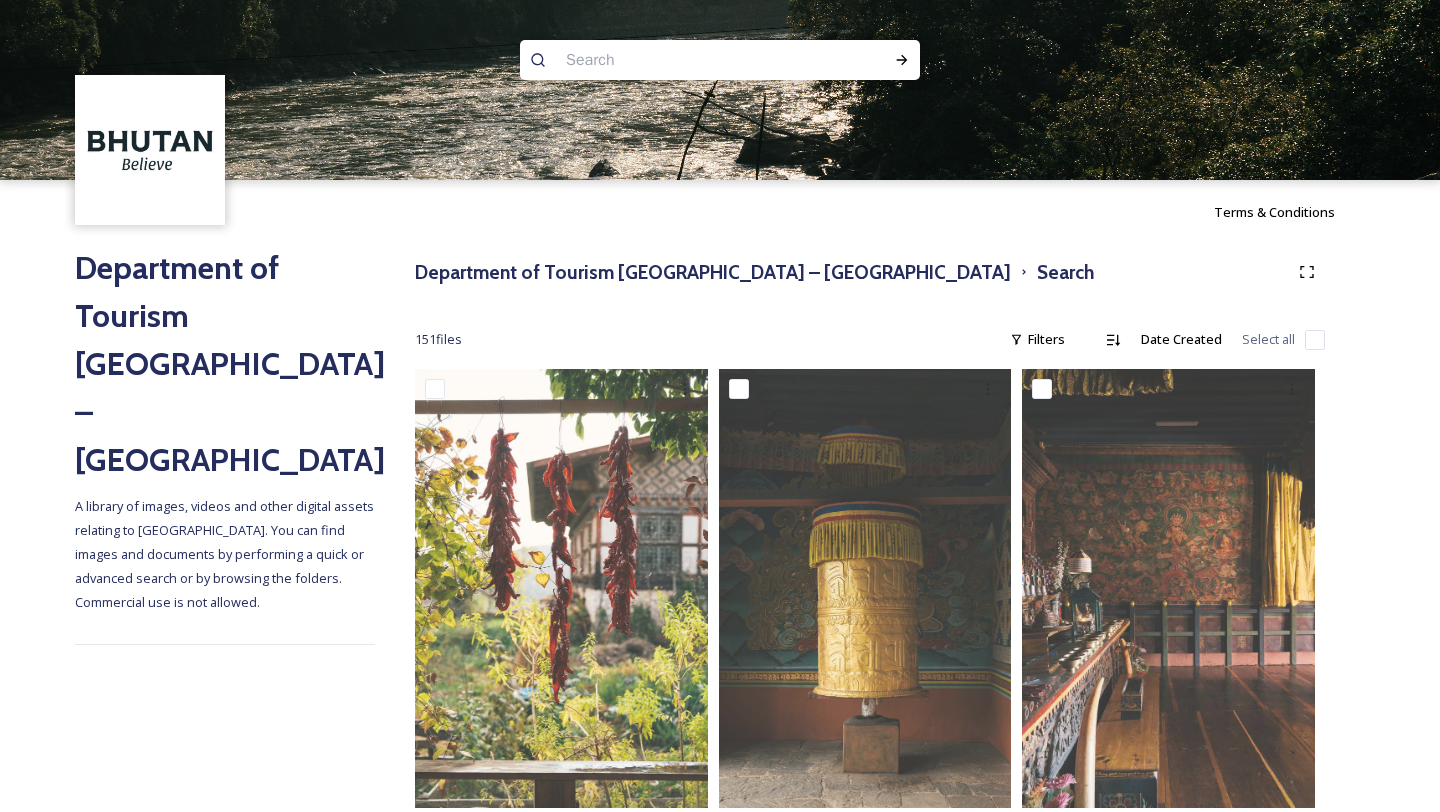 click at bounding box center (681, 60) 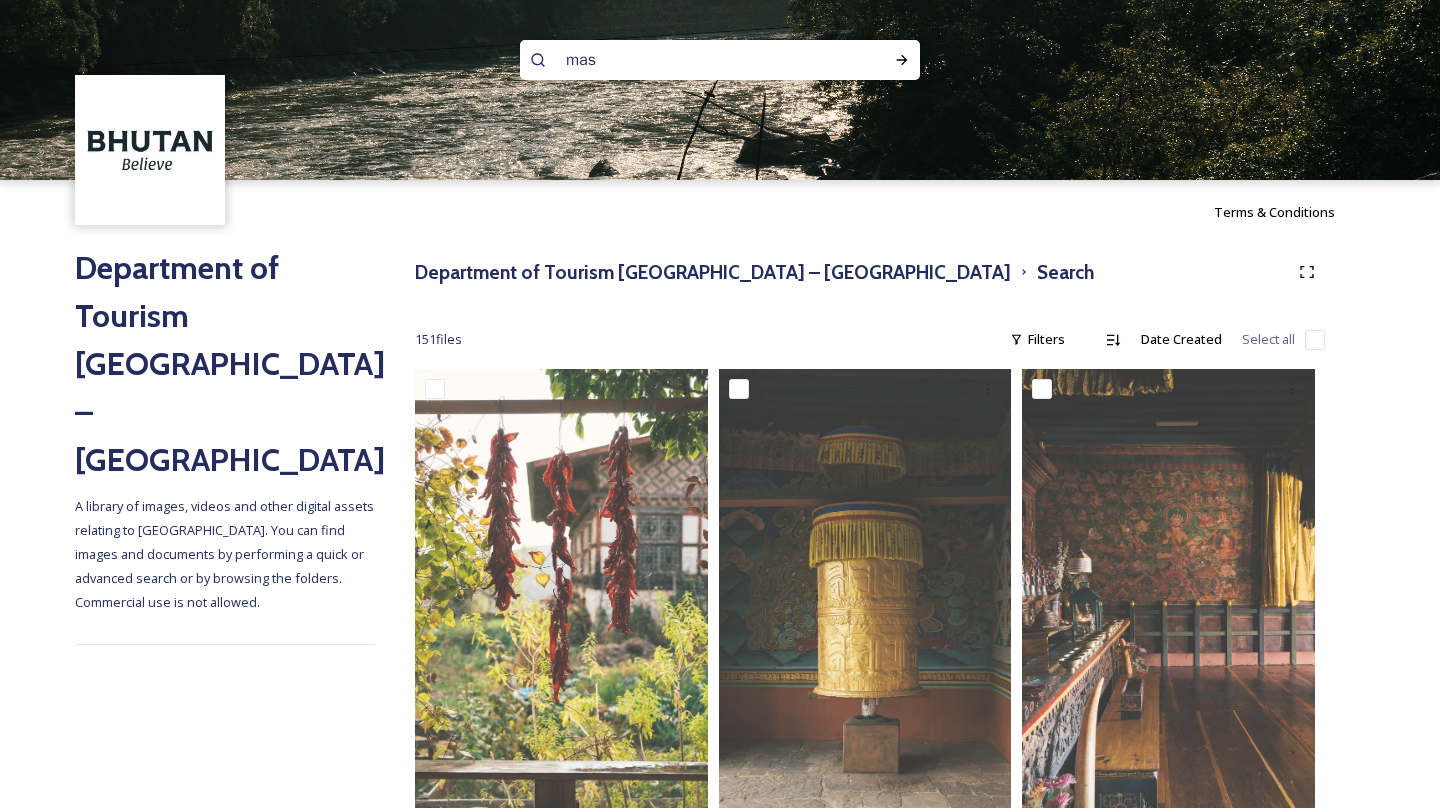 type on "mask" 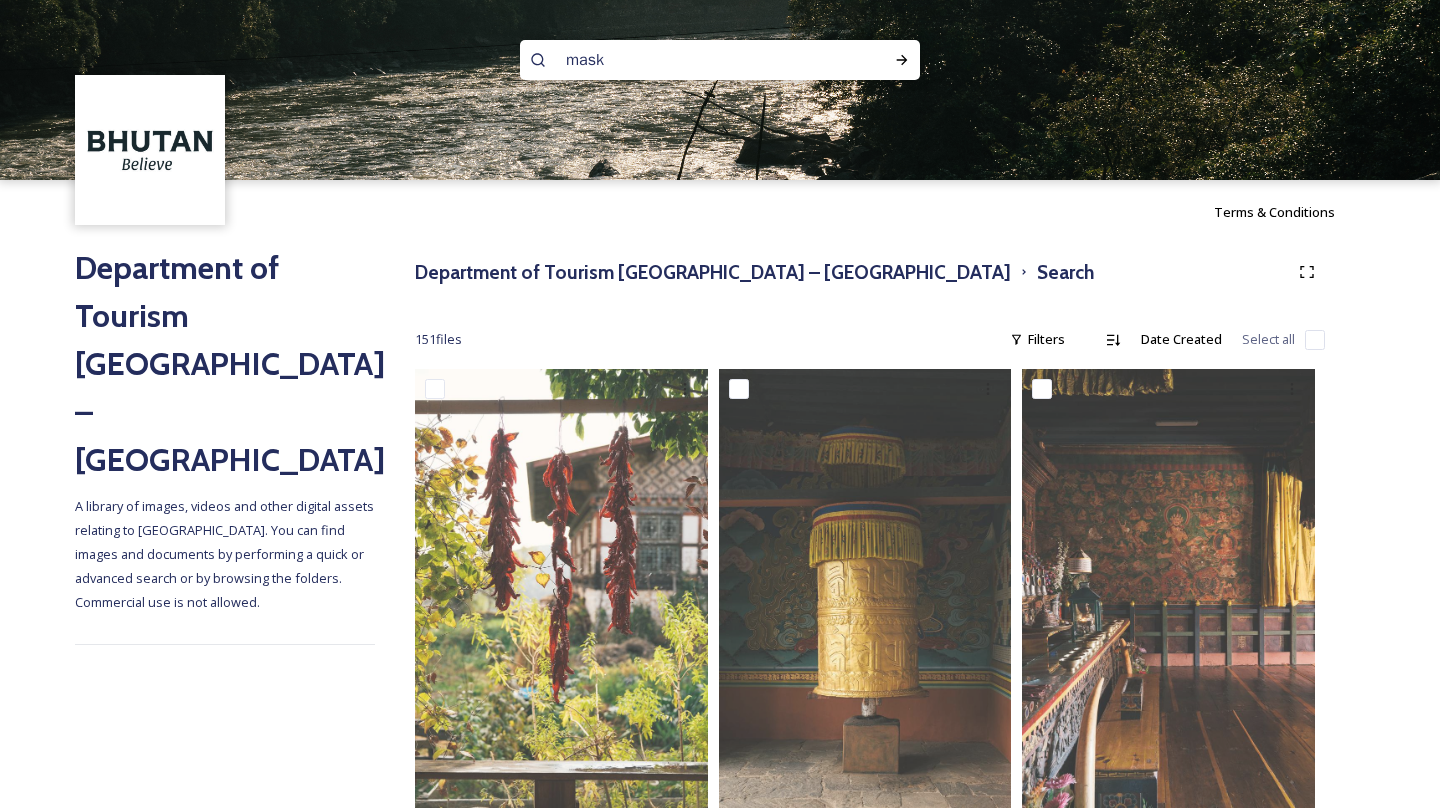 type 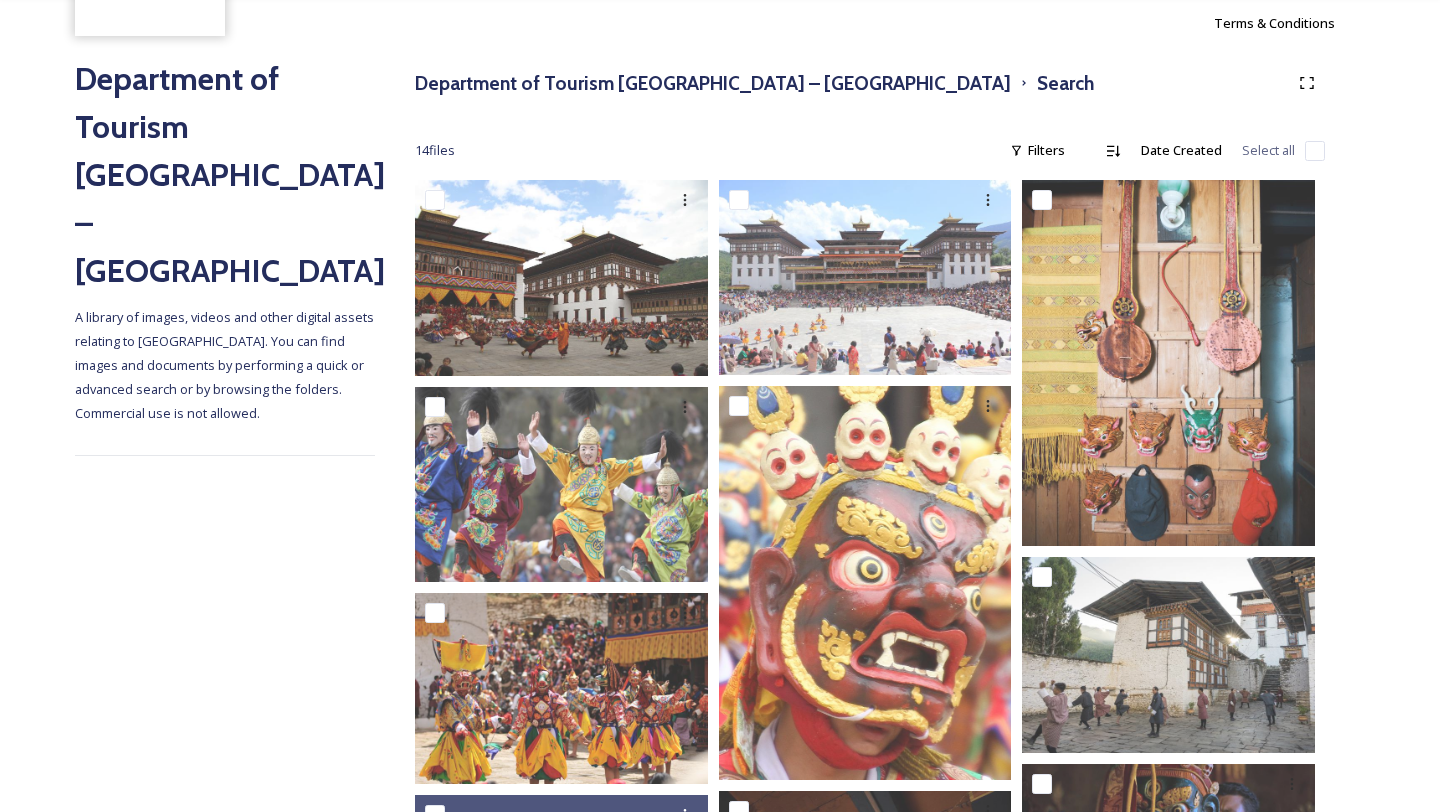 scroll, scrollTop: 0, scrollLeft: 0, axis: both 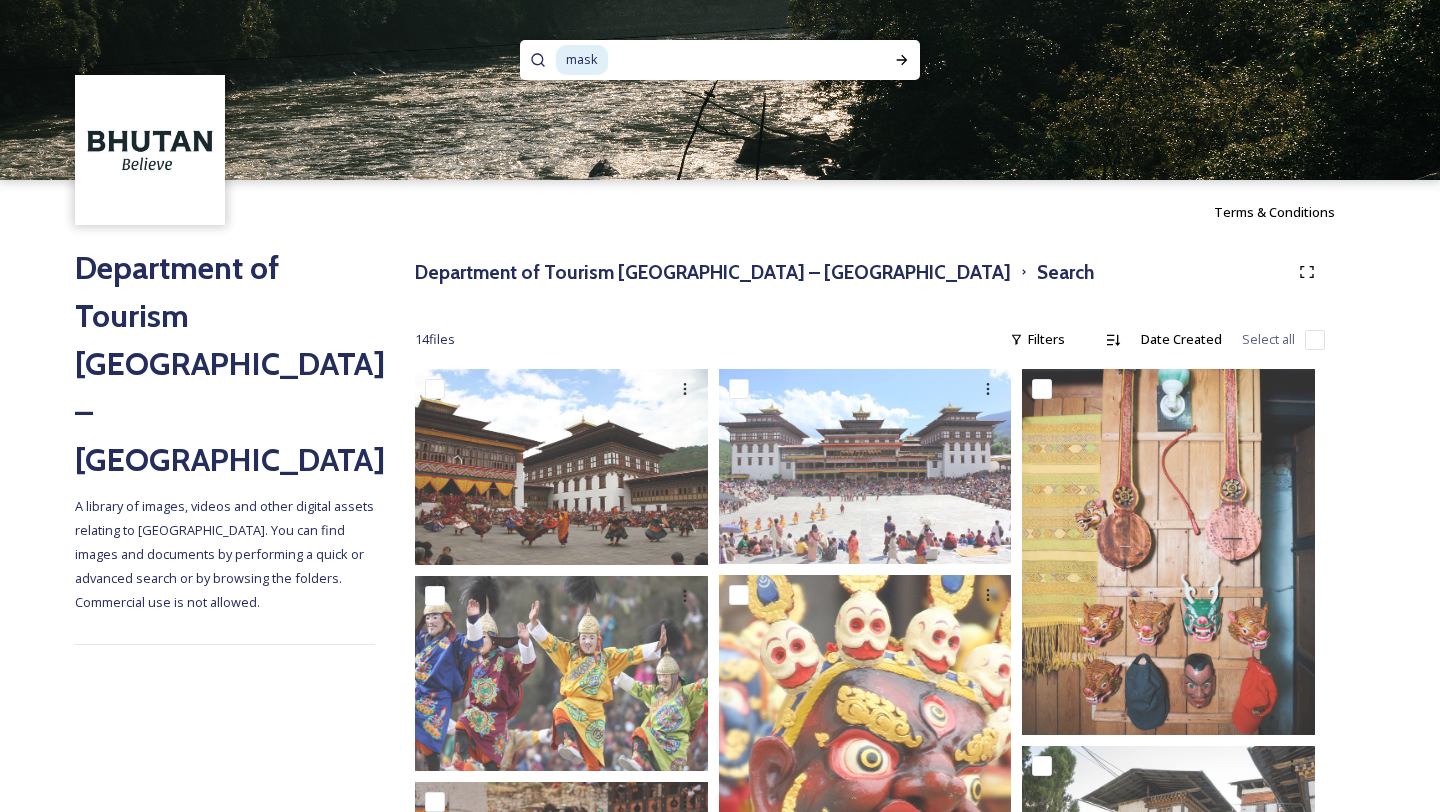 click on "mask" at bounding box center [582, 59] 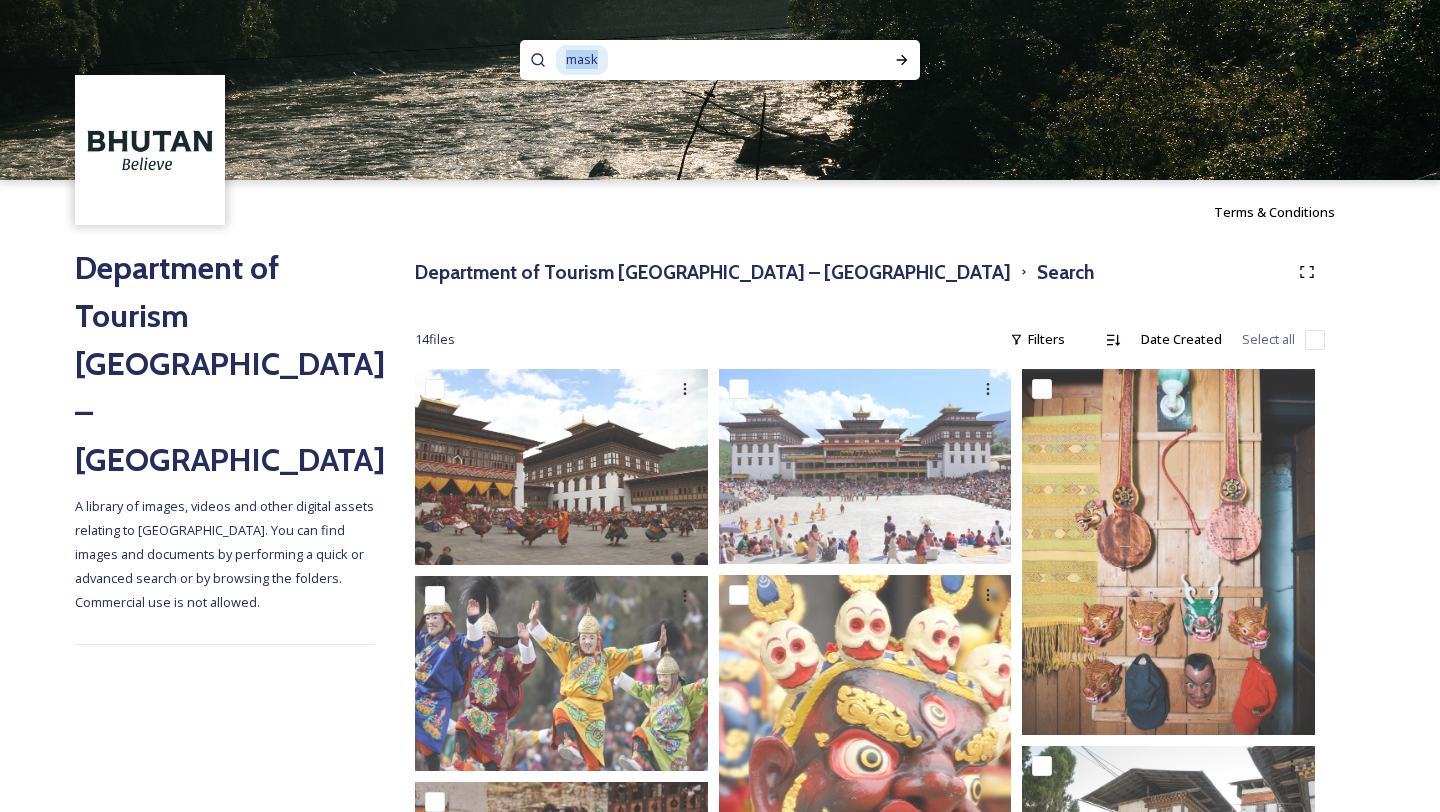 click on "mask" at bounding box center (582, 59) 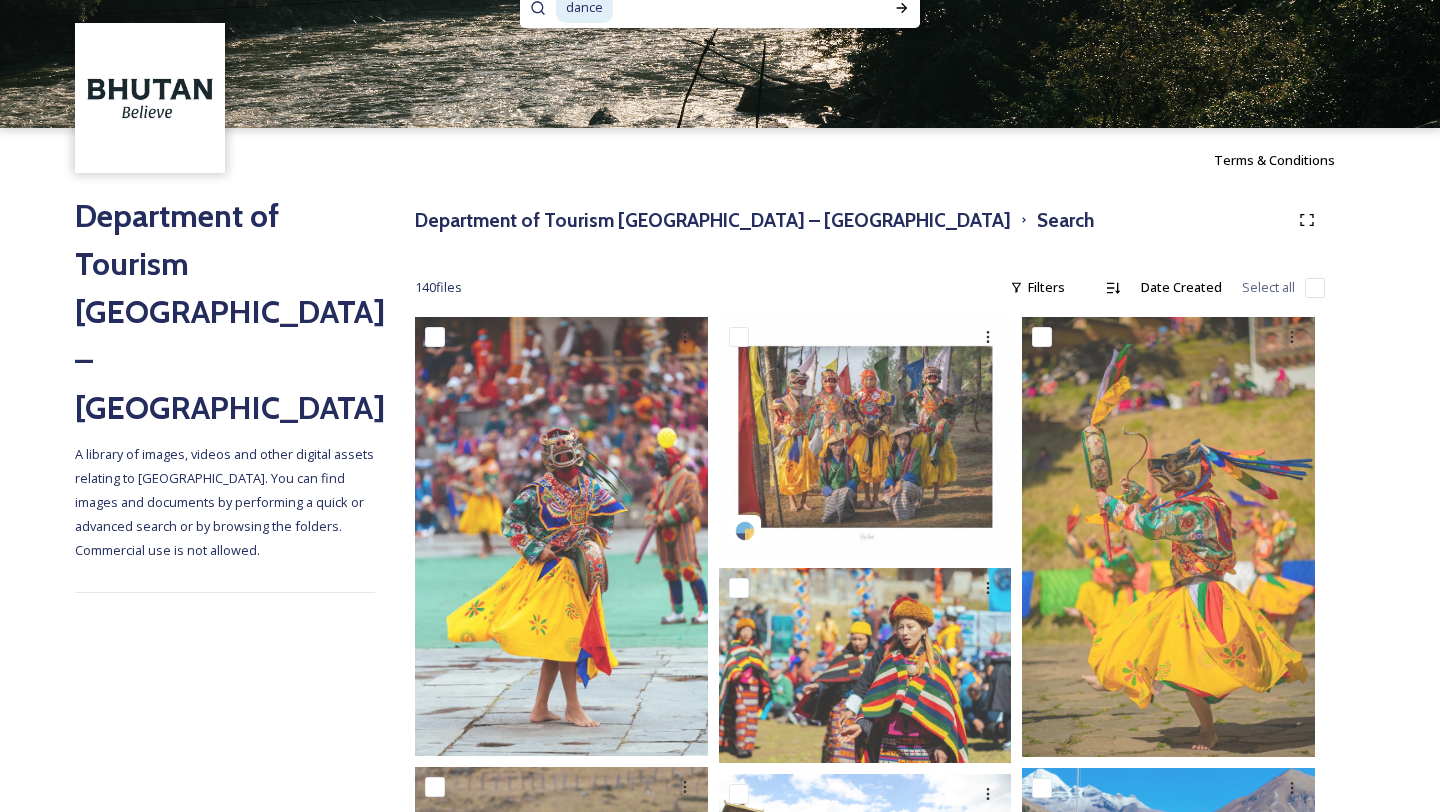 scroll, scrollTop: 50, scrollLeft: 0, axis: vertical 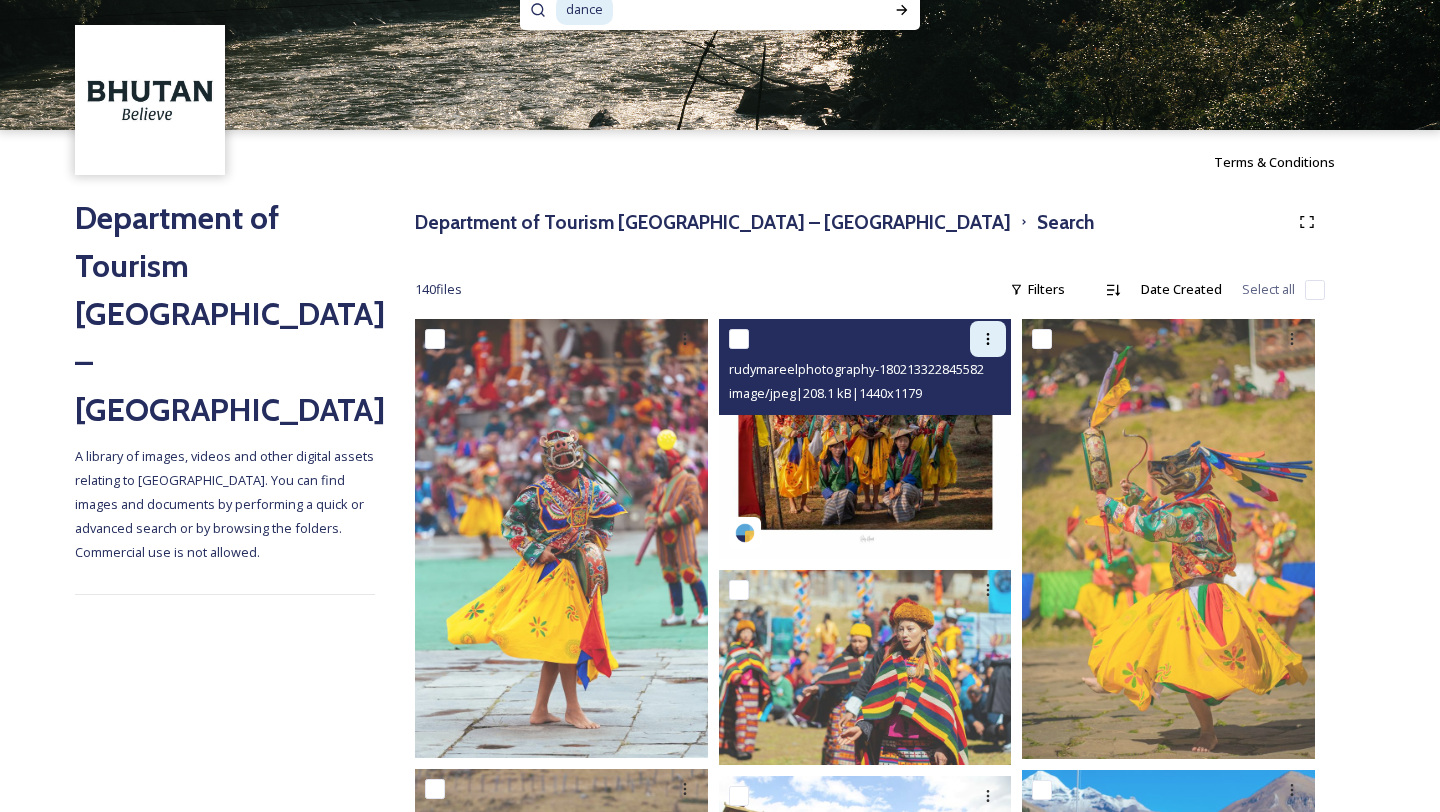 click at bounding box center [988, 339] 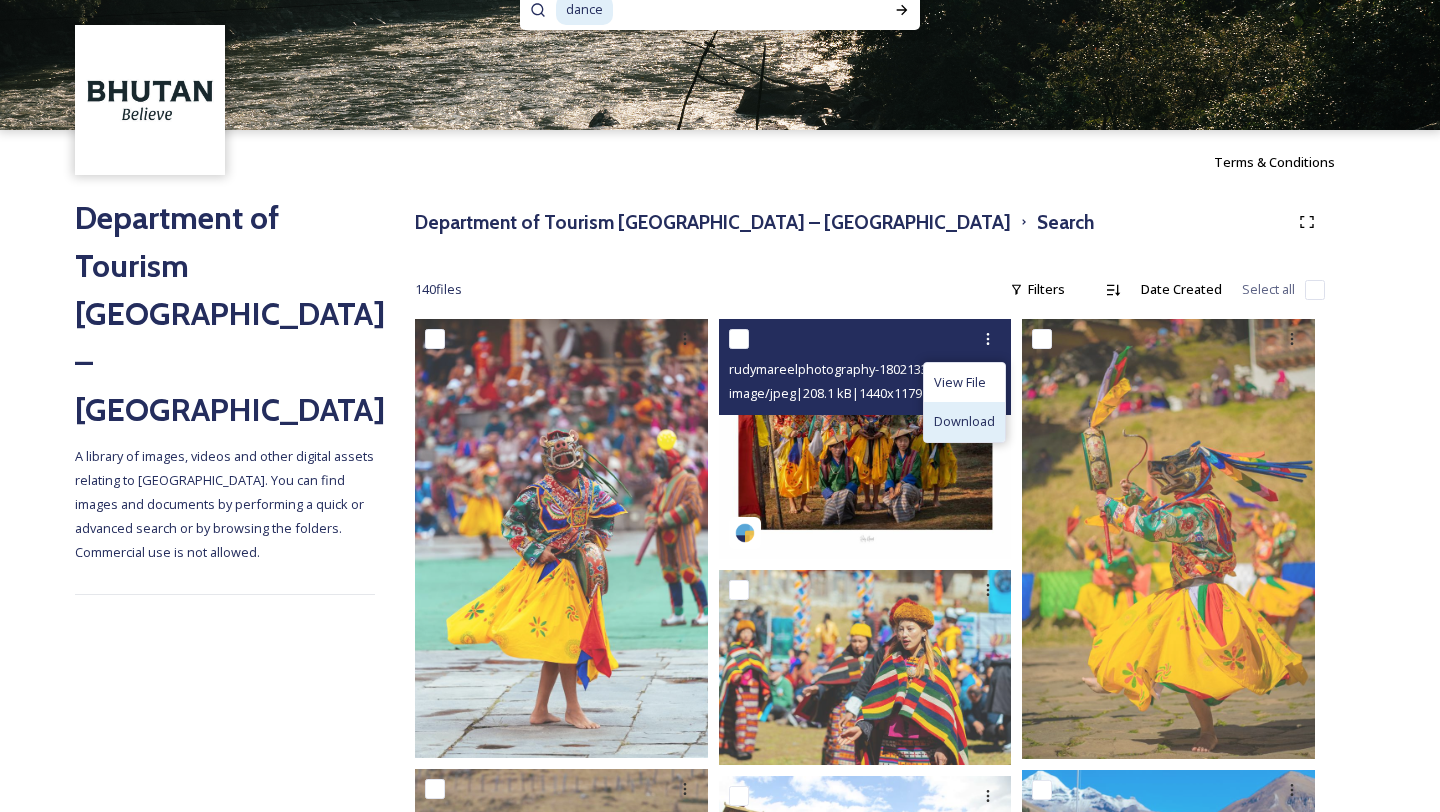 click on "Download" at bounding box center [964, 421] 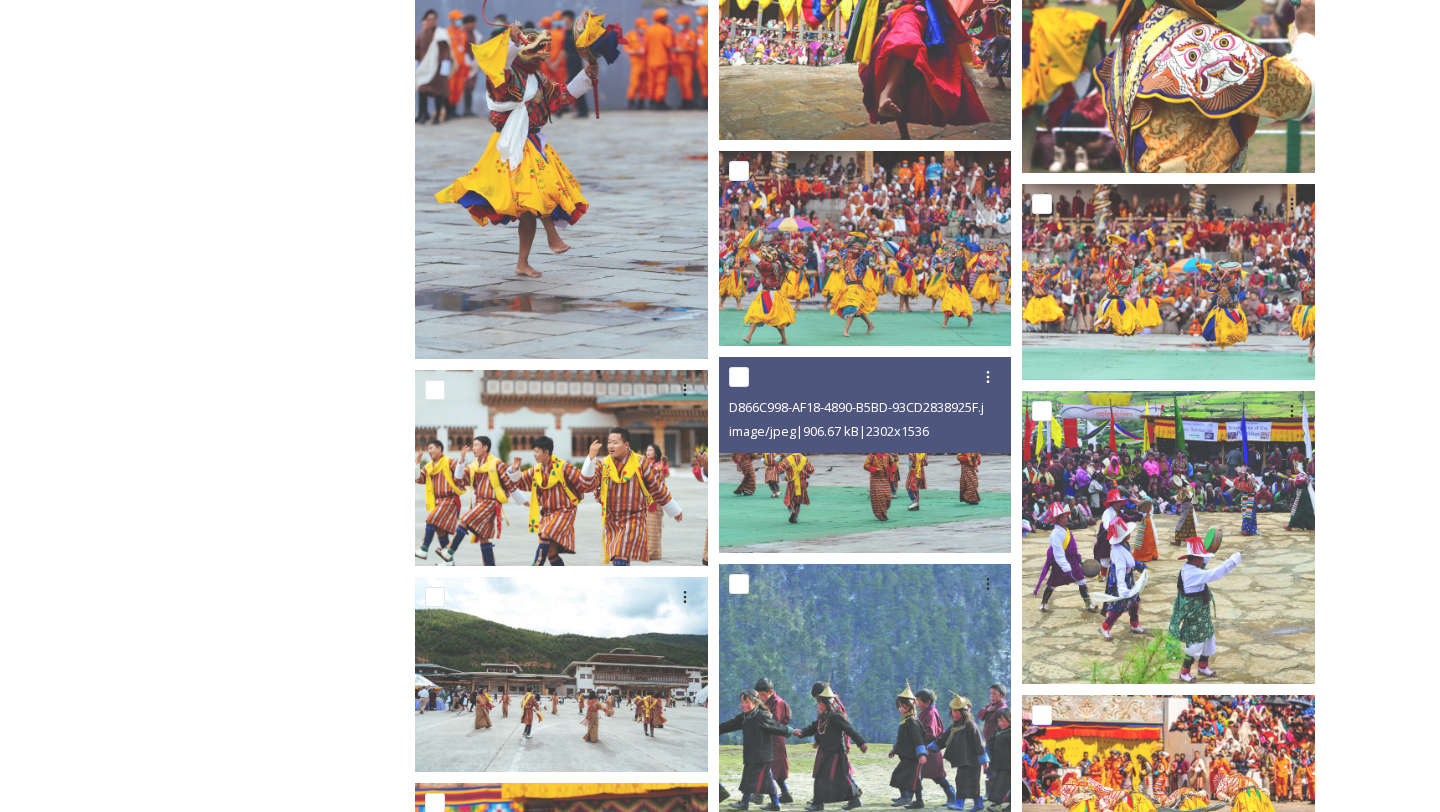 scroll, scrollTop: 2294, scrollLeft: 0, axis: vertical 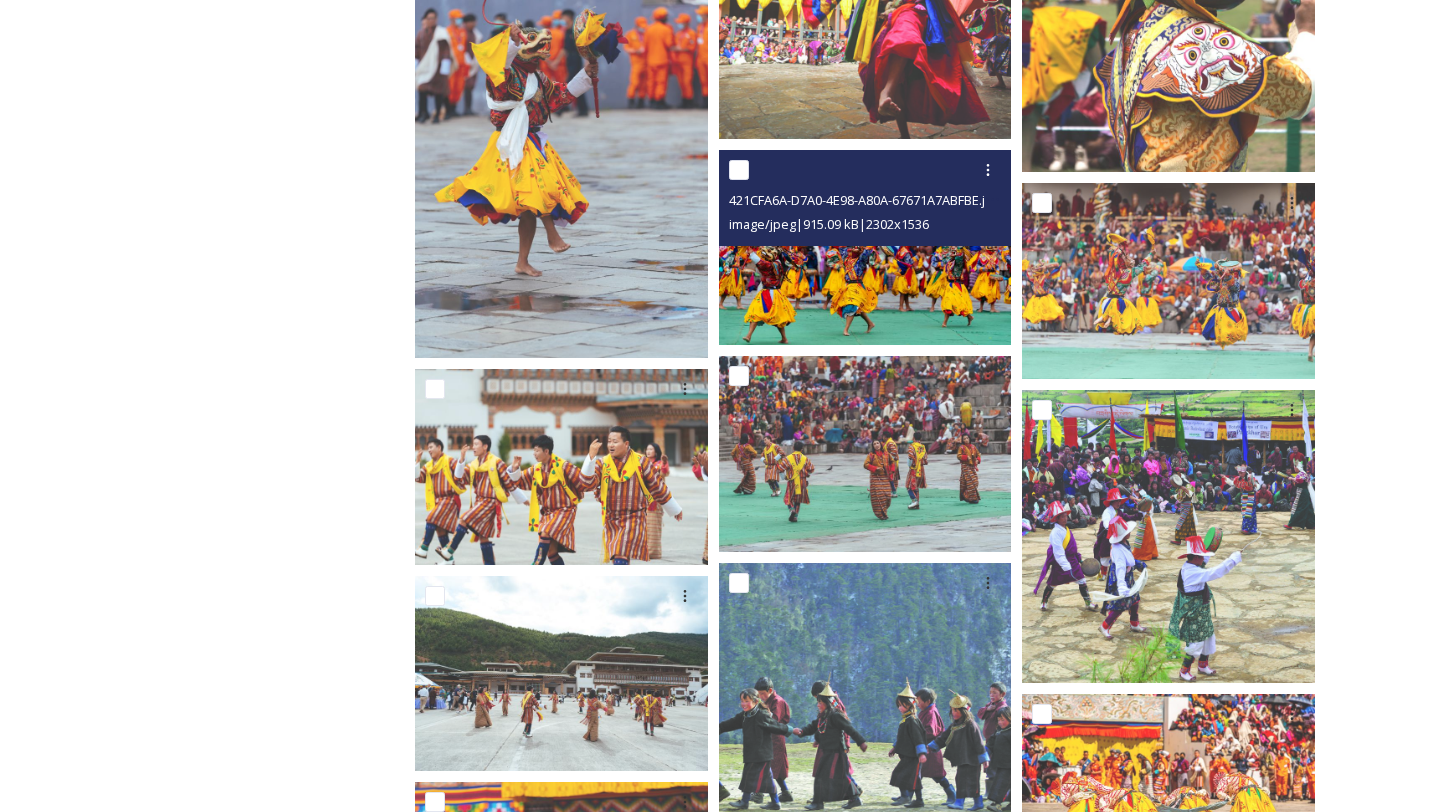 click at bounding box center (865, 247) 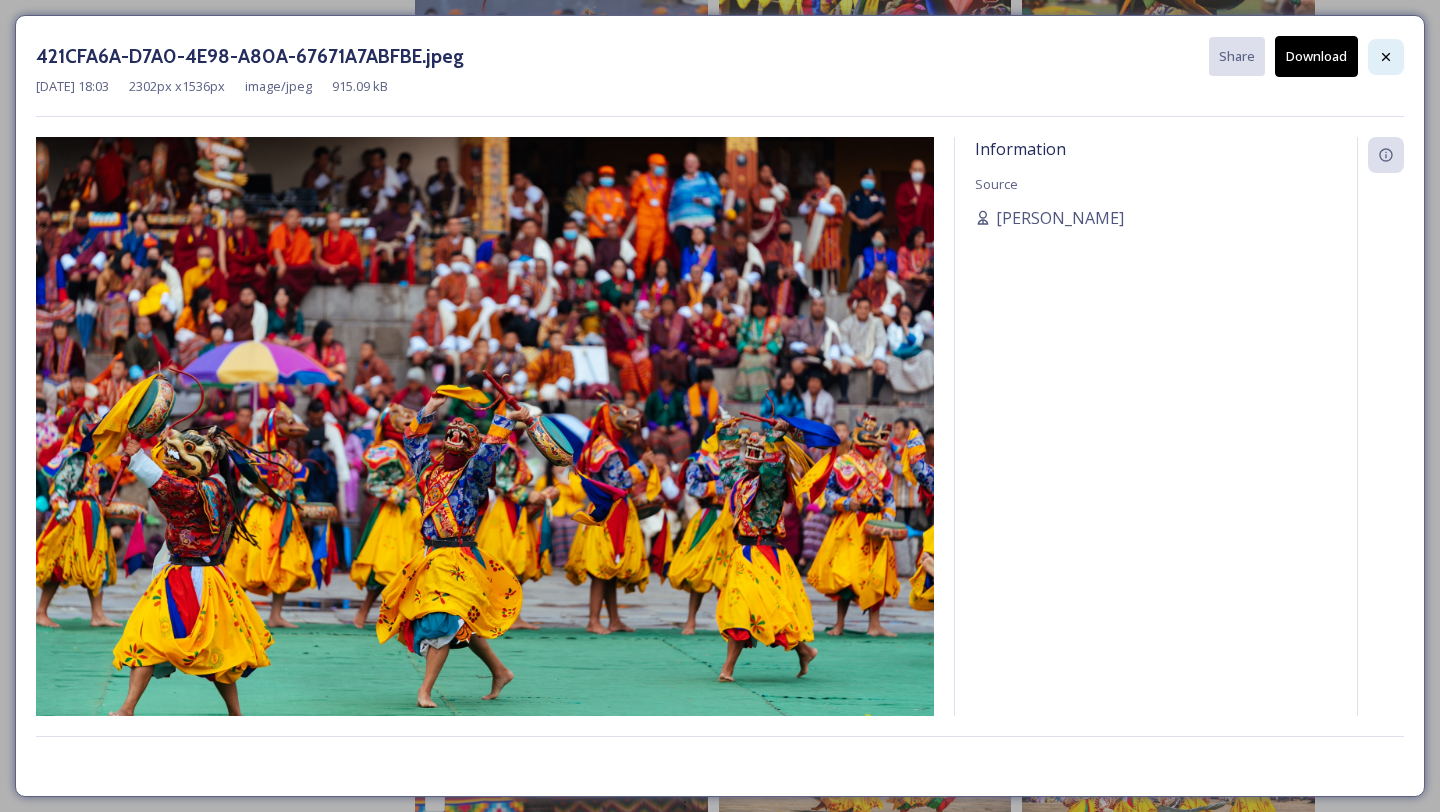 click at bounding box center [1386, 57] 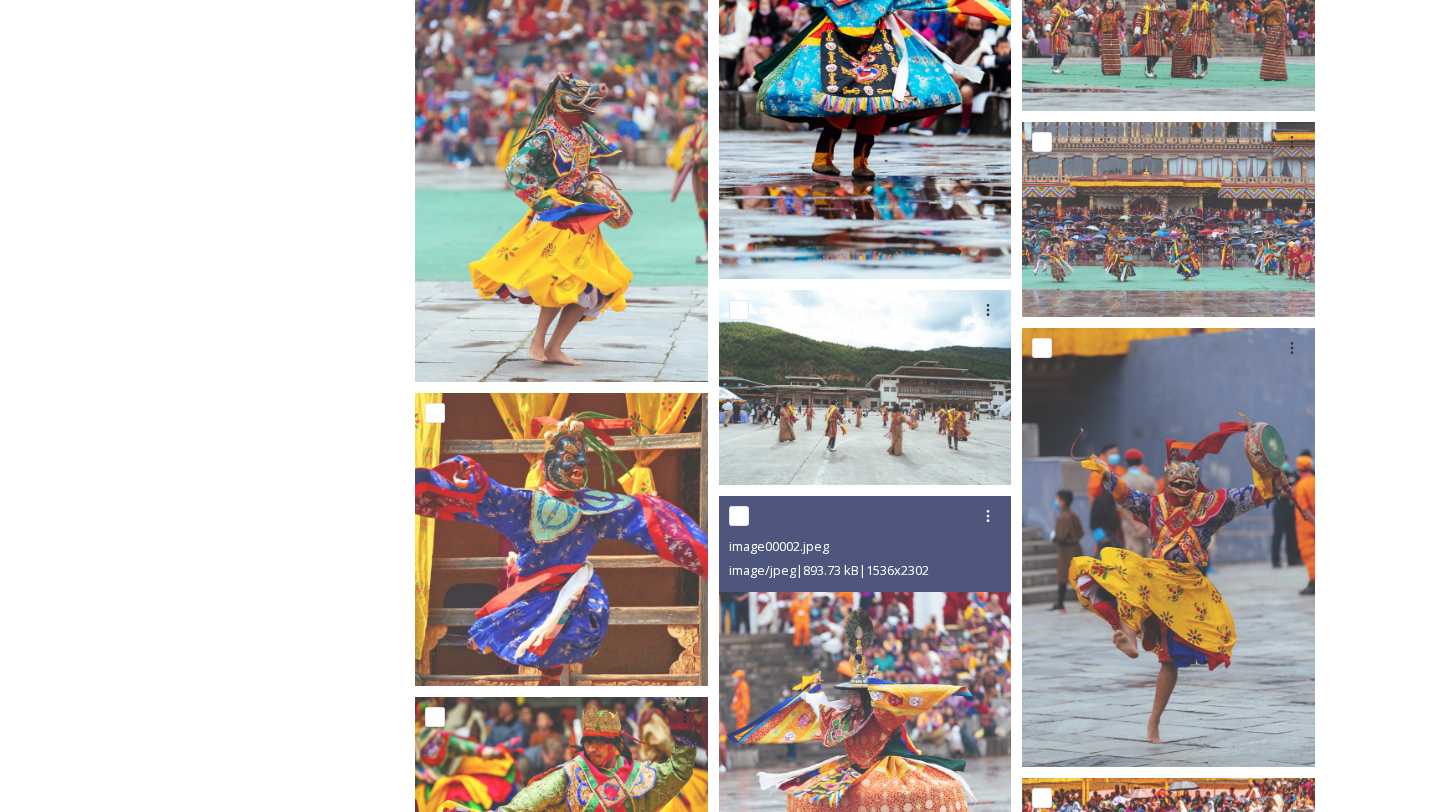 scroll, scrollTop: 4277, scrollLeft: 0, axis: vertical 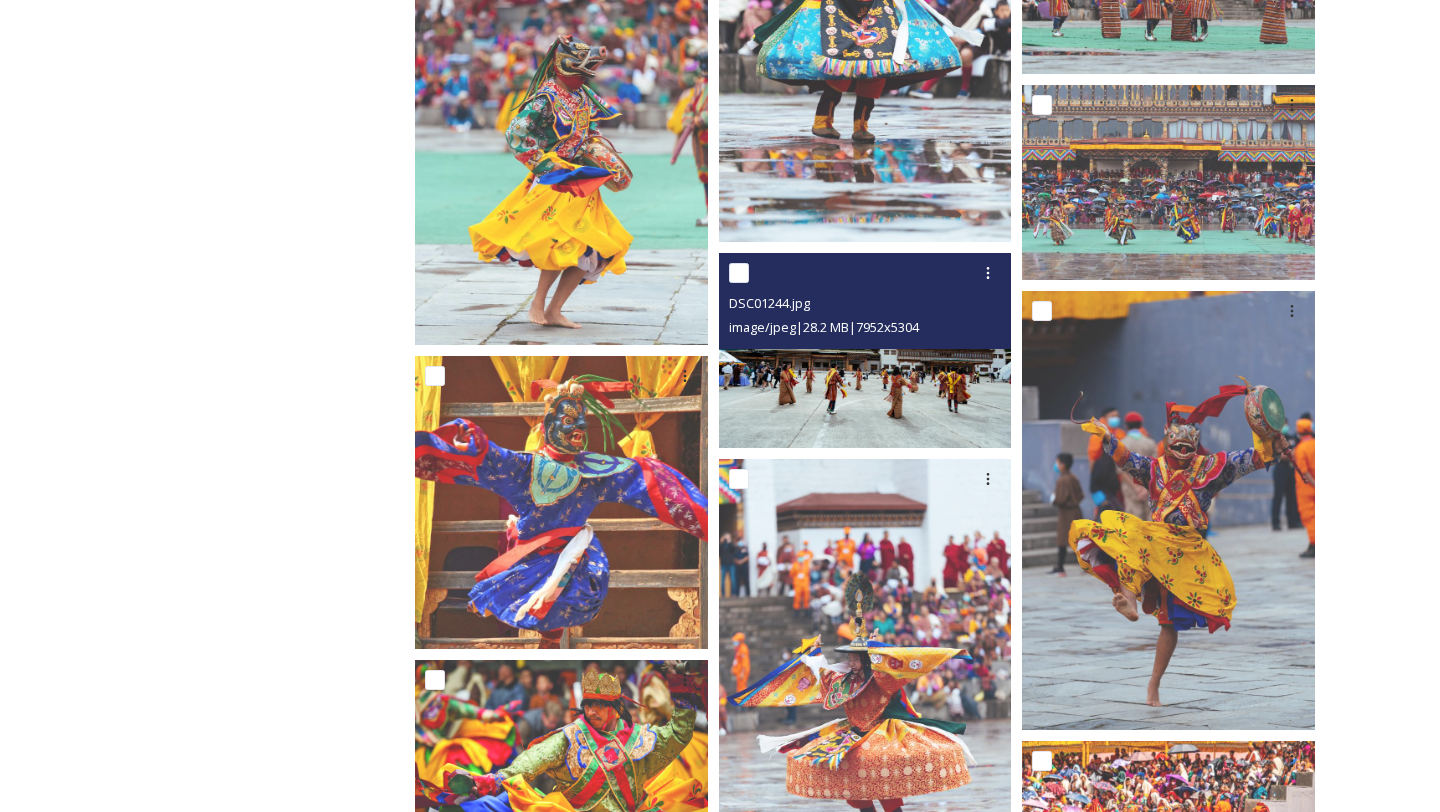click at bounding box center (865, 350) 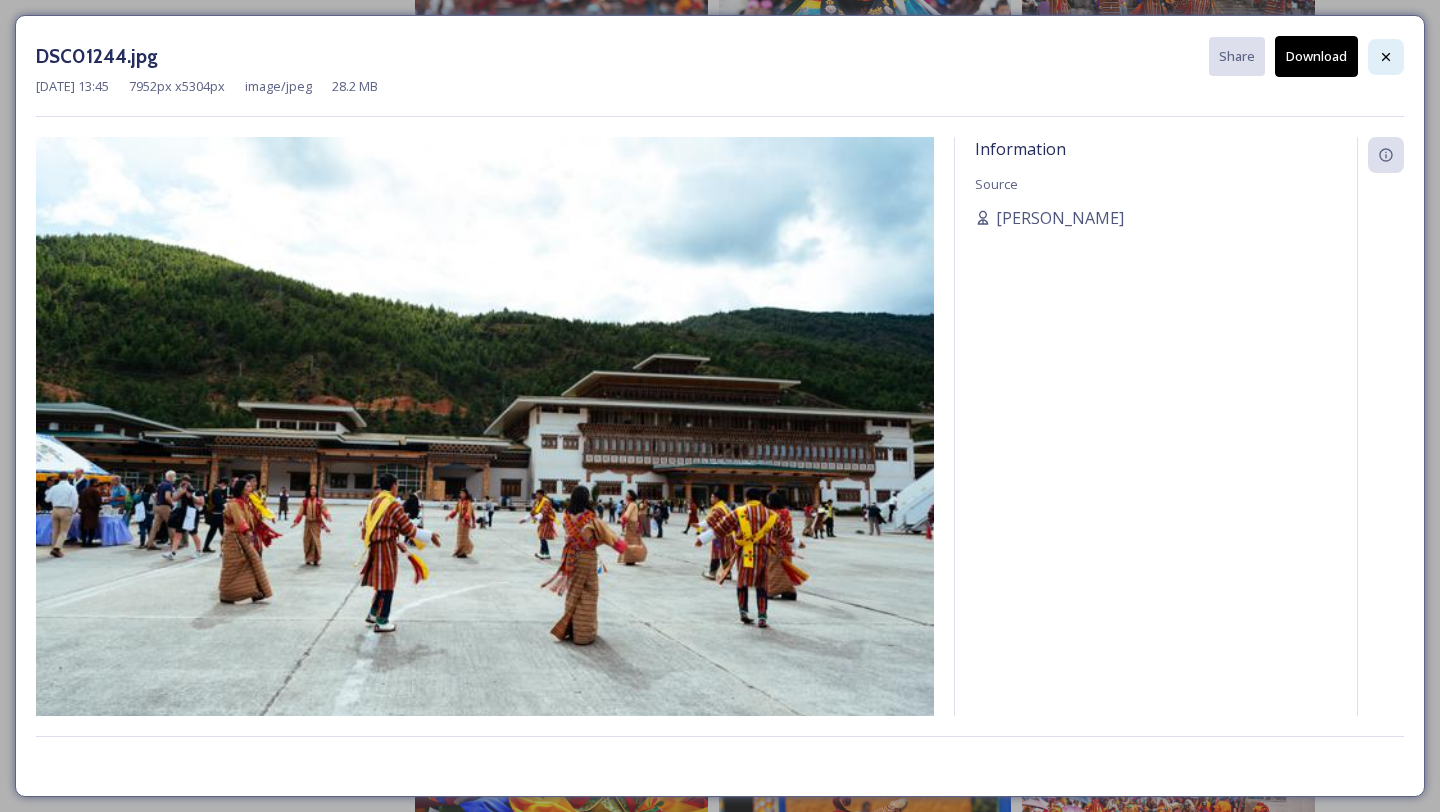 click at bounding box center [1386, 57] 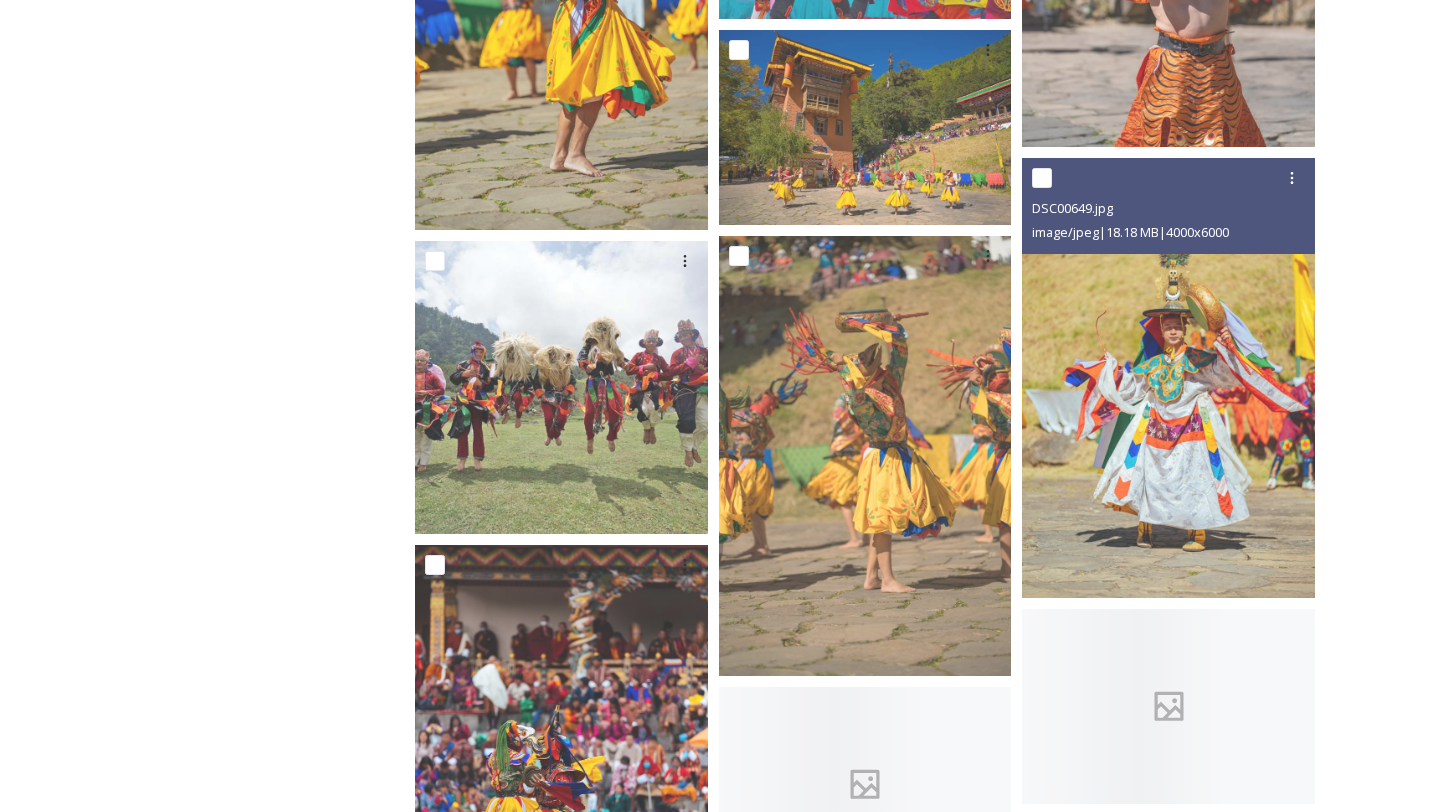 scroll, scrollTop: 11920, scrollLeft: 0, axis: vertical 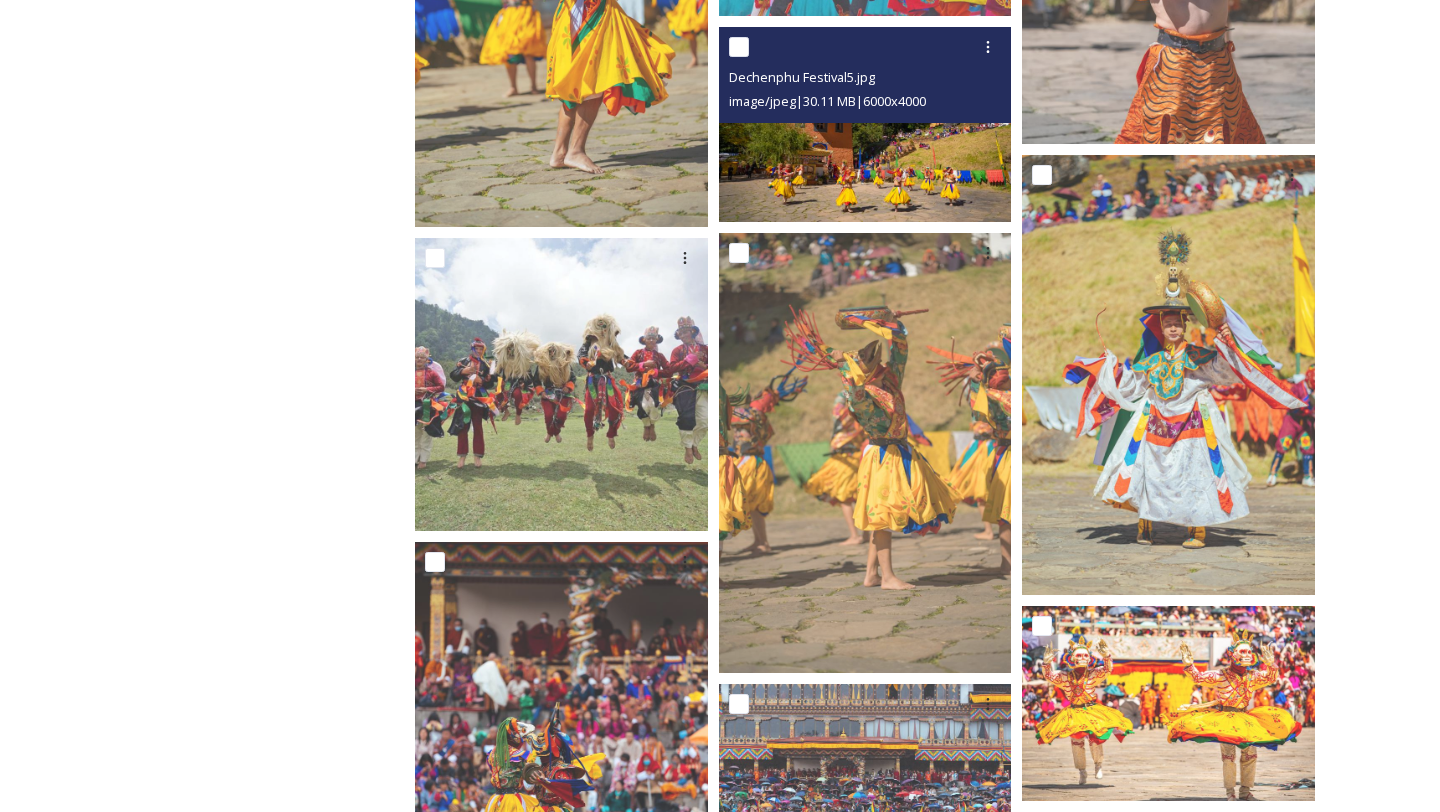 click at bounding box center [865, 124] 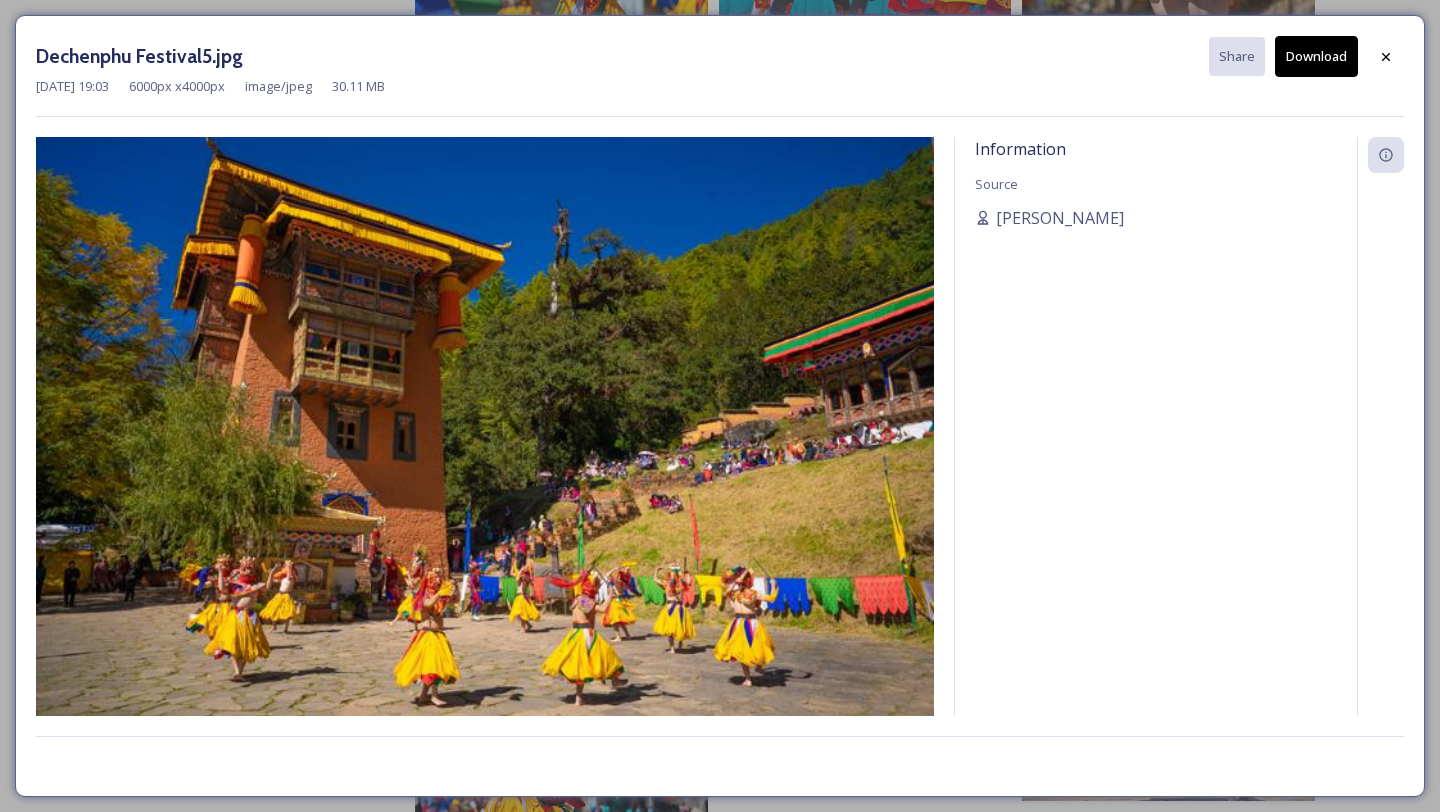 click on "Download" at bounding box center [1316, 56] 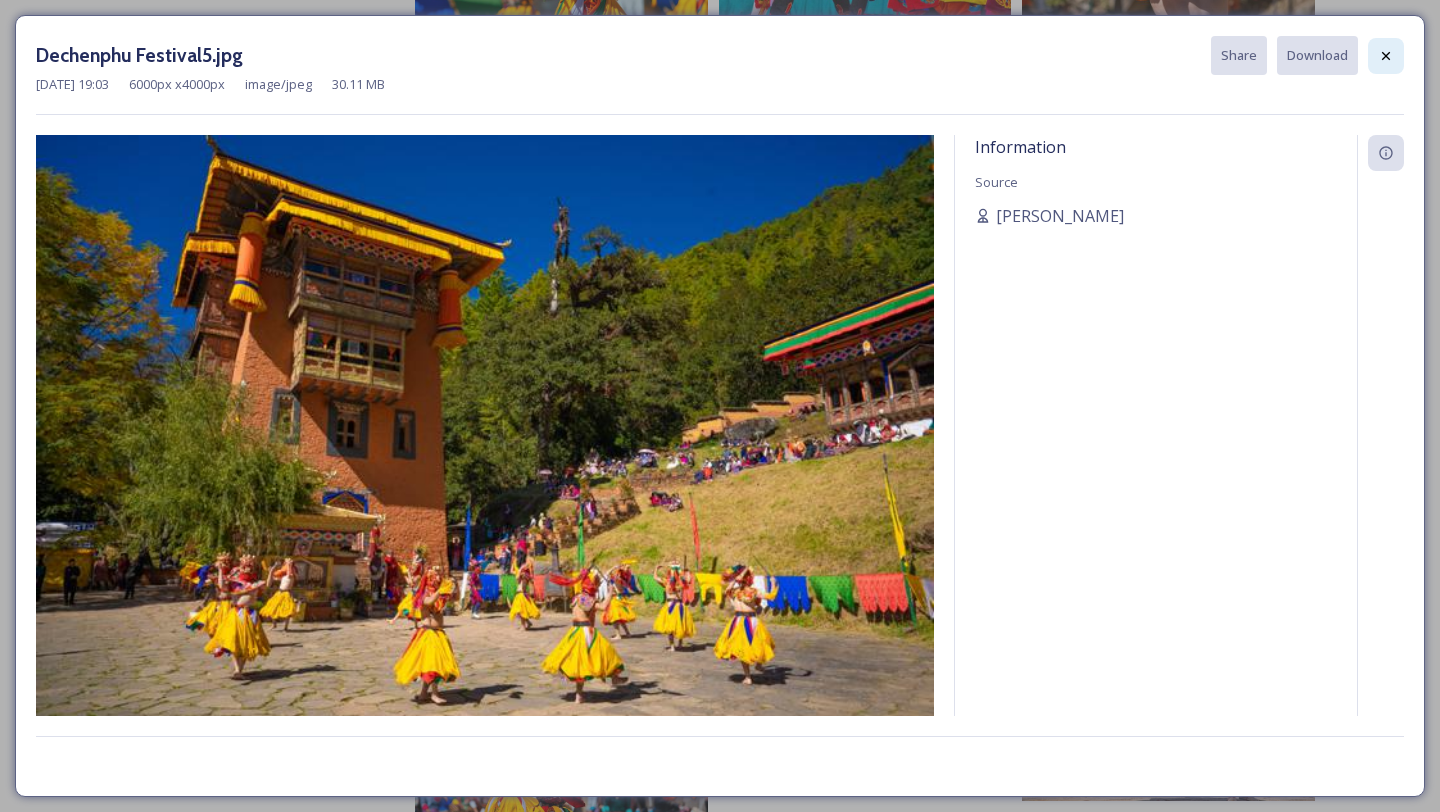 click at bounding box center (1386, 56) 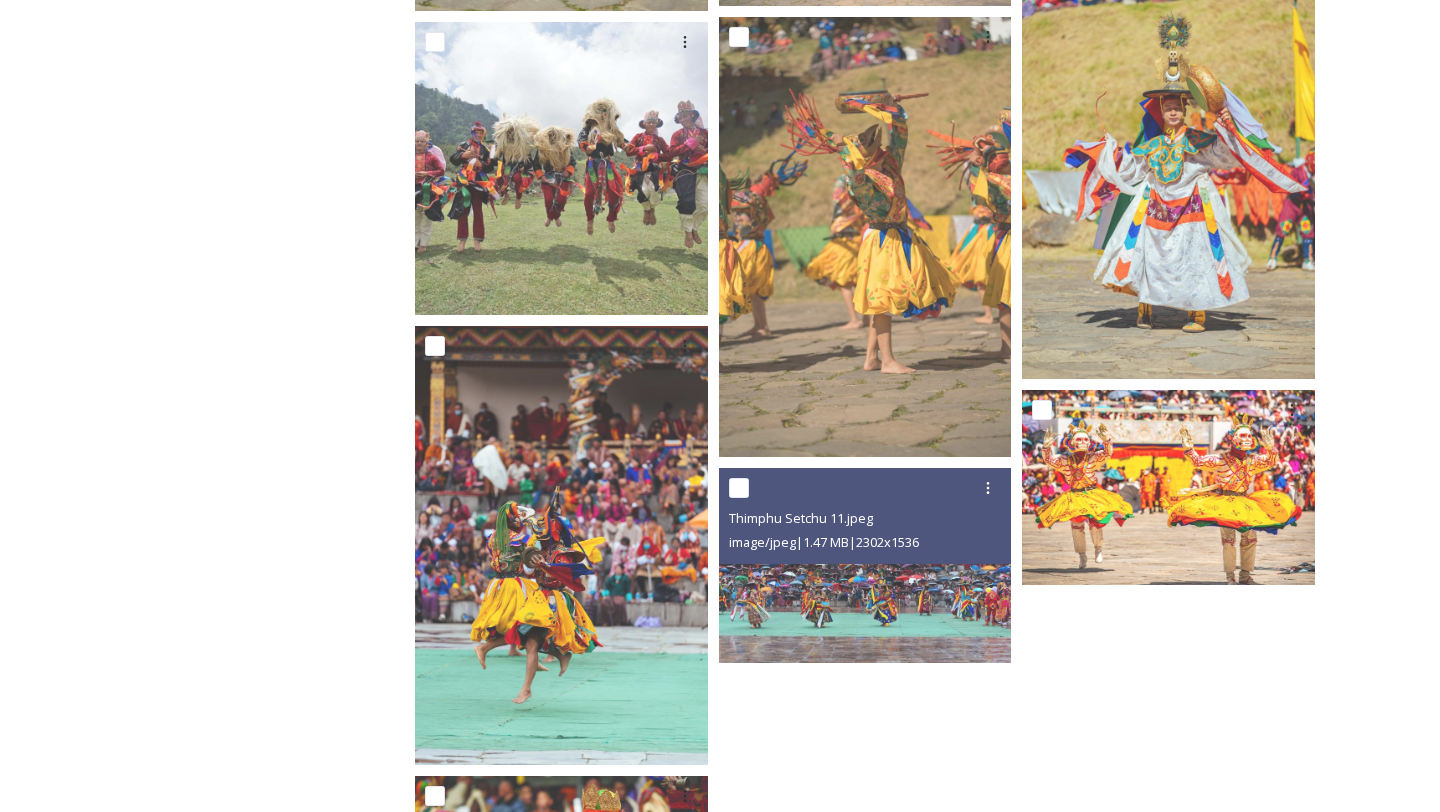 scroll, scrollTop: 12129, scrollLeft: 0, axis: vertical 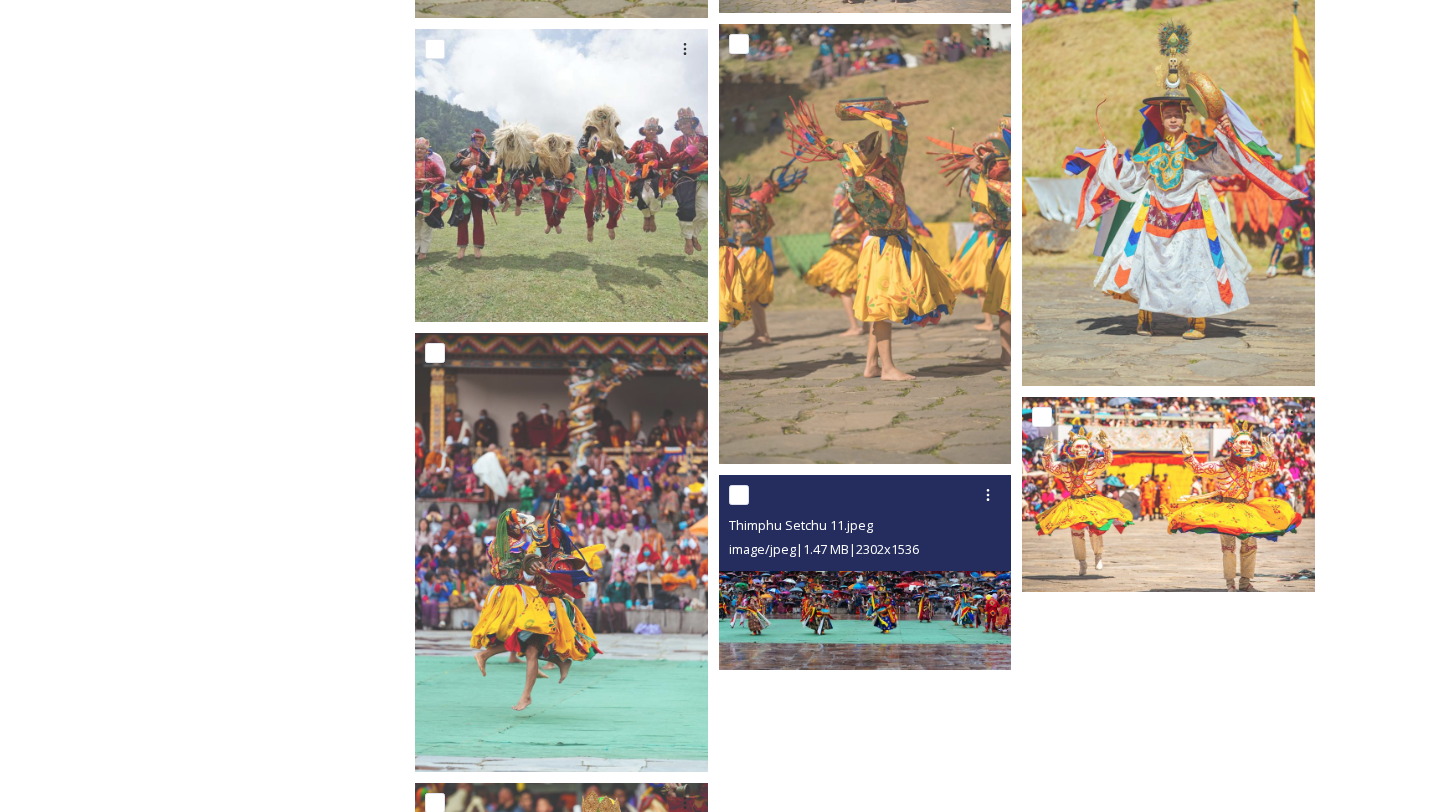 click at bounding box center [865, 572] 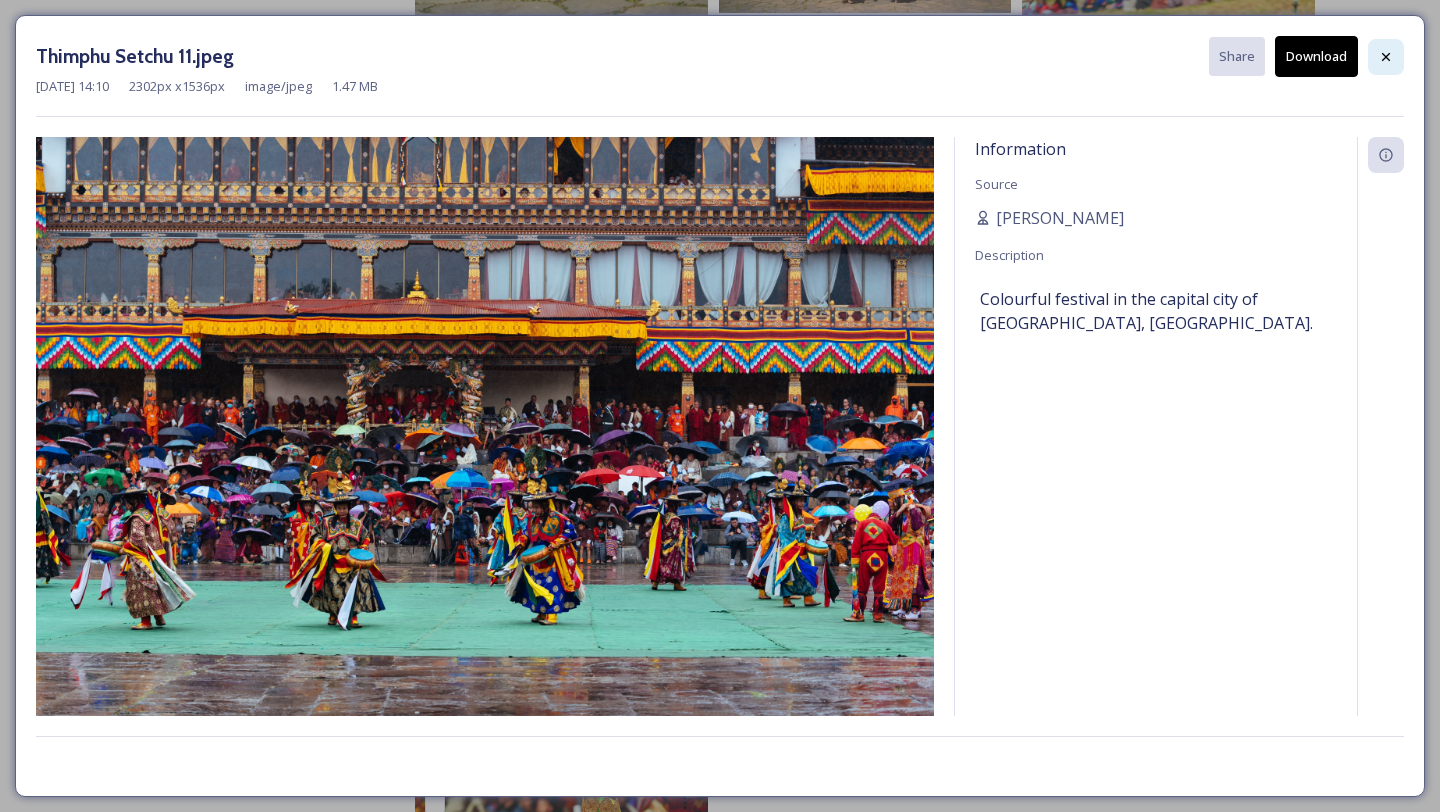 click at bounding box center (1386, 57) 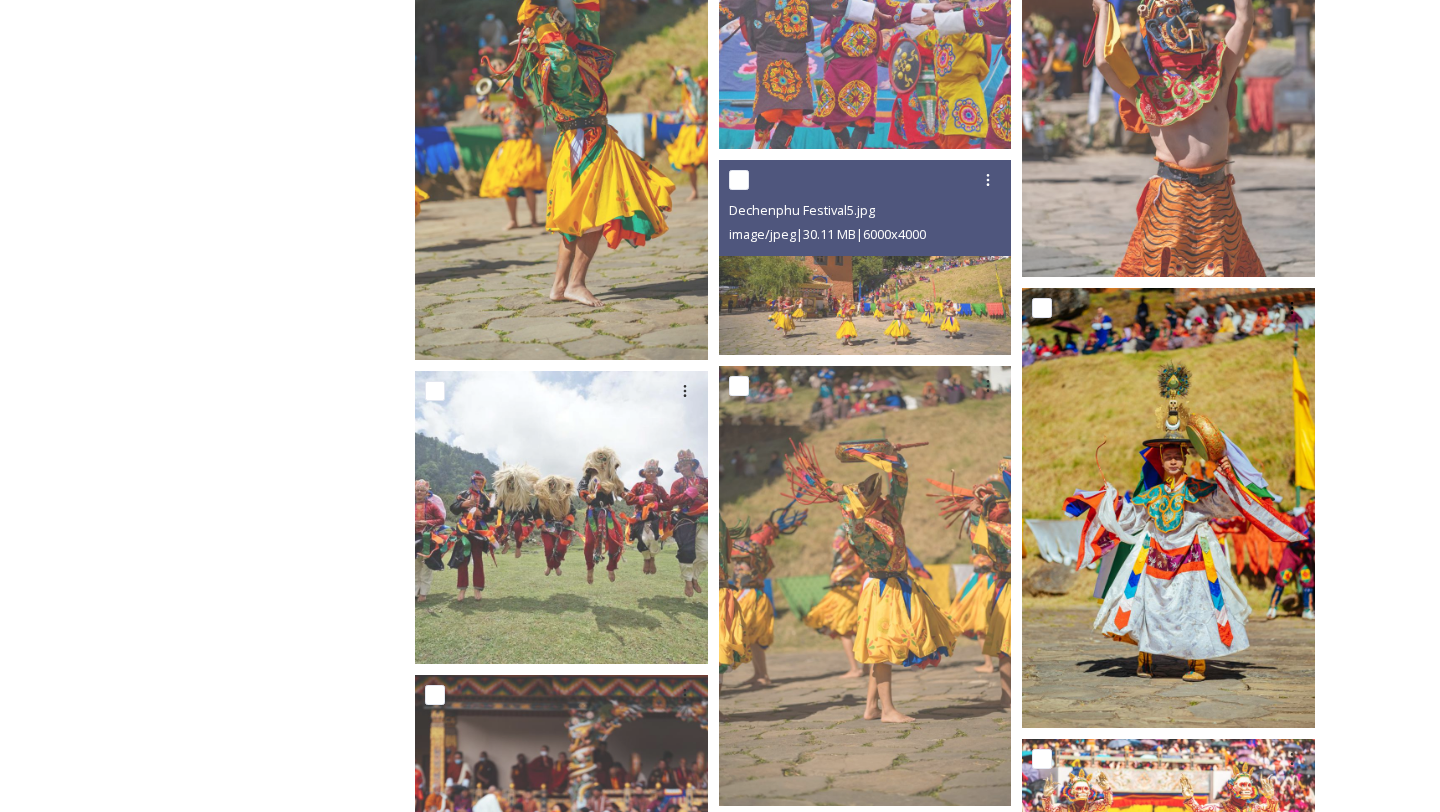 scroll, scrollTop: 11788, scrollLeft: 0, axis: vertical 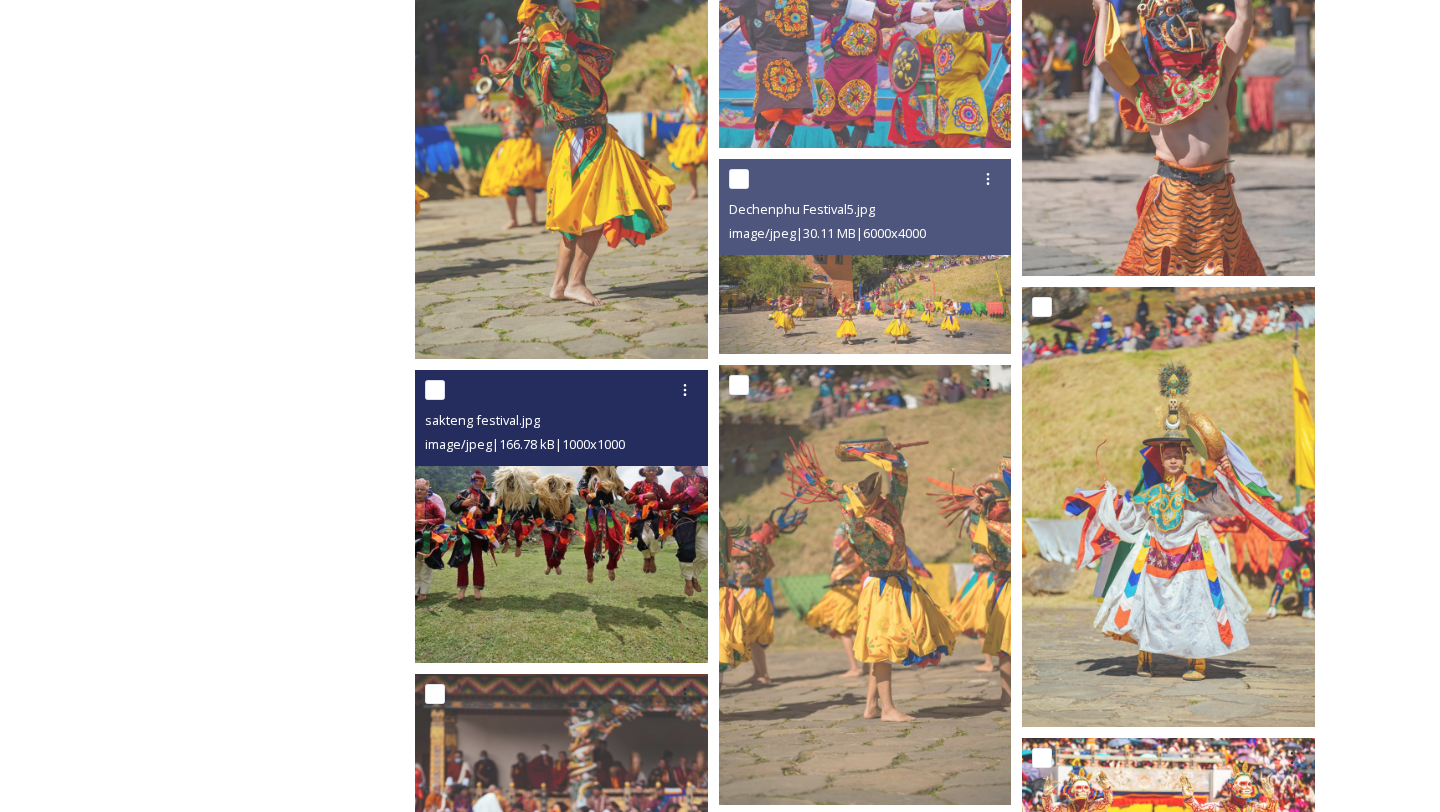 click at bounding box center [561, 516] 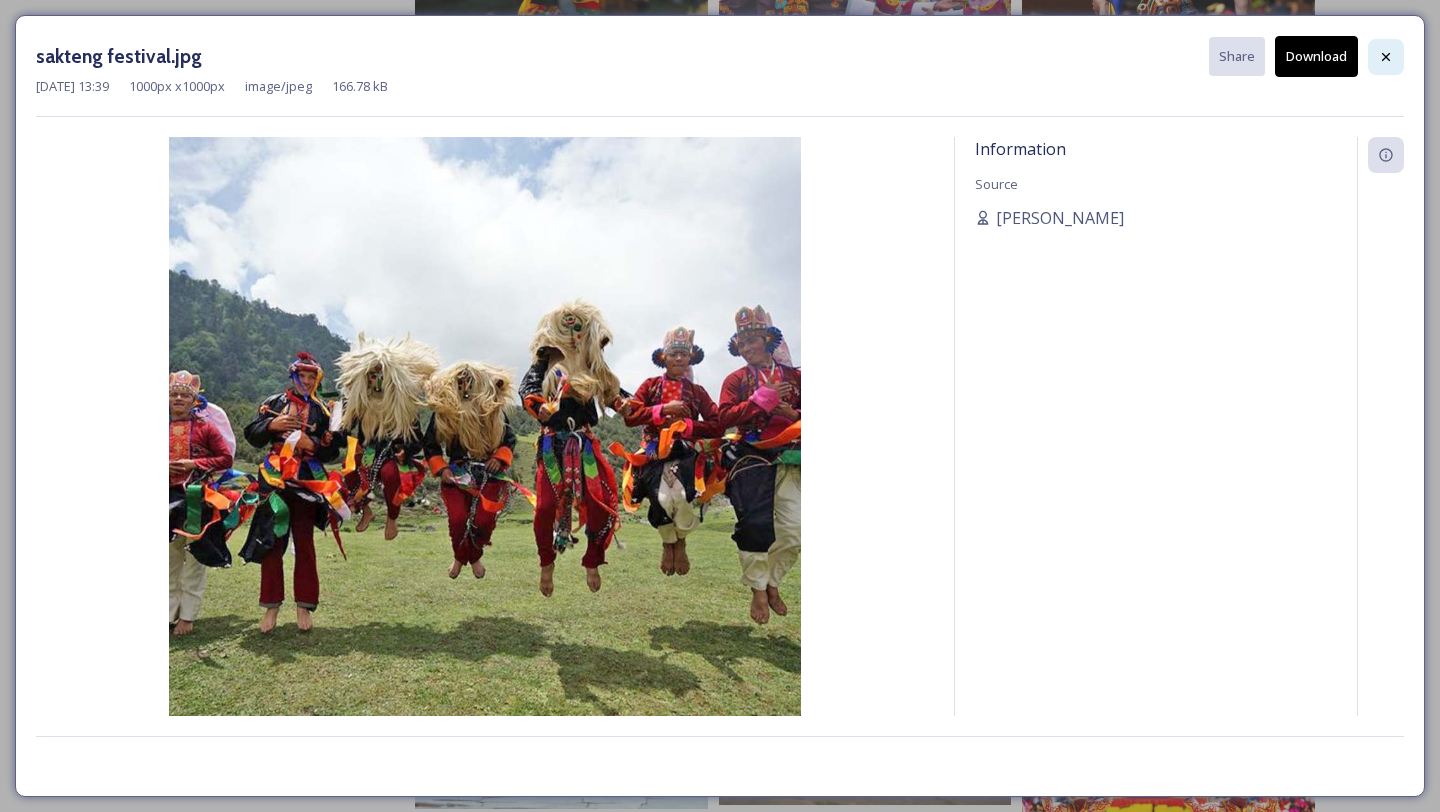 click at bounding box center (1386, 57) 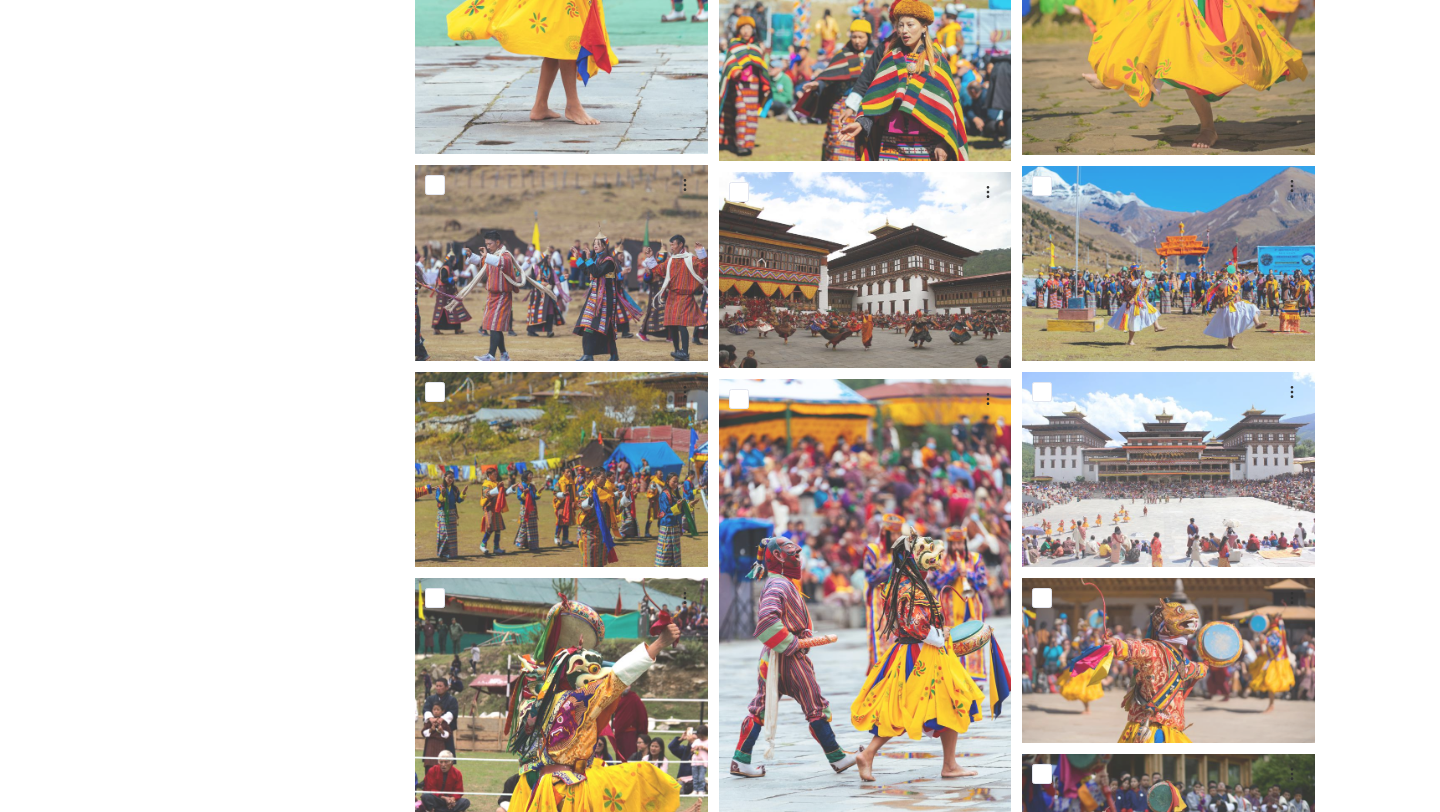 scroll, scrollTop: 0, scrollLeft: 0, axis: both 